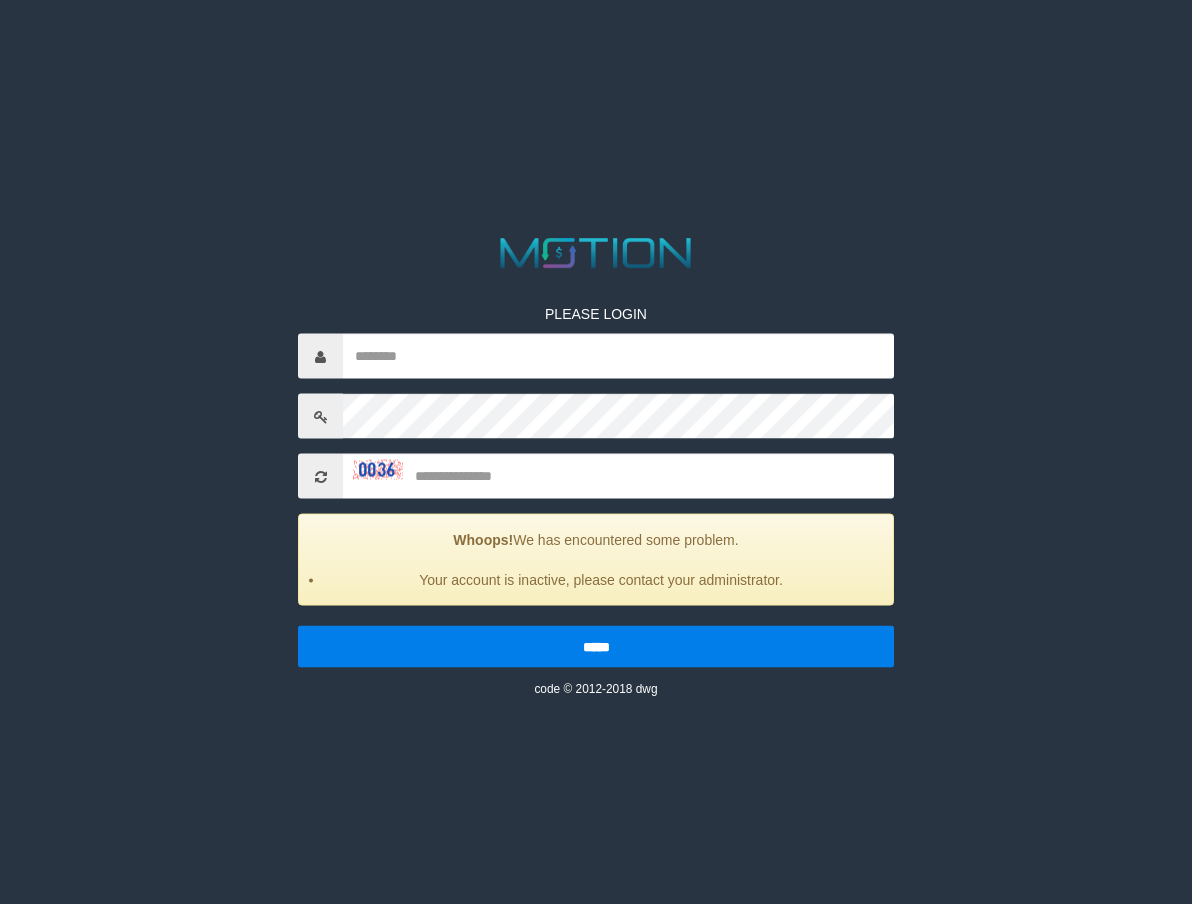 scroll, scrollTop: 0, scrollLeft: 0, axis: both 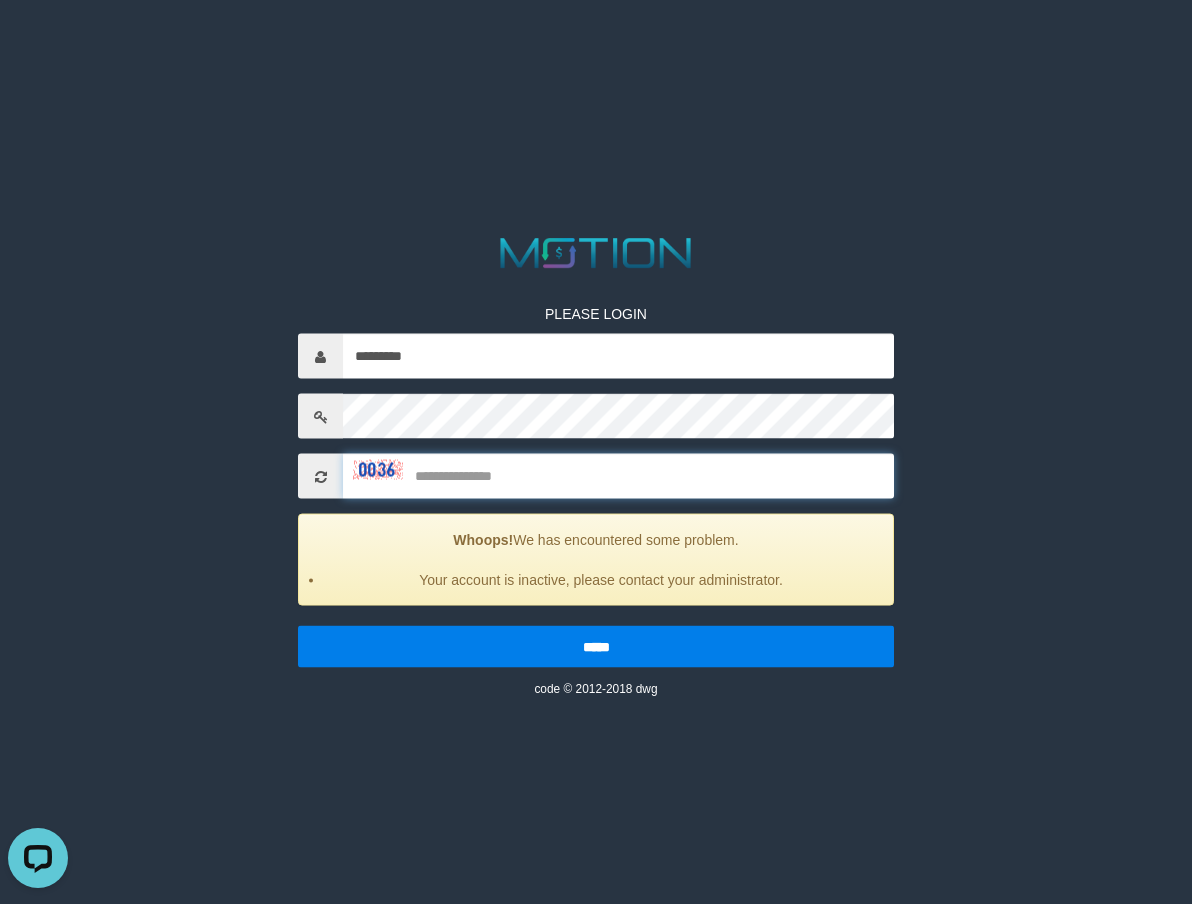 click at bounding box center (618, 476) 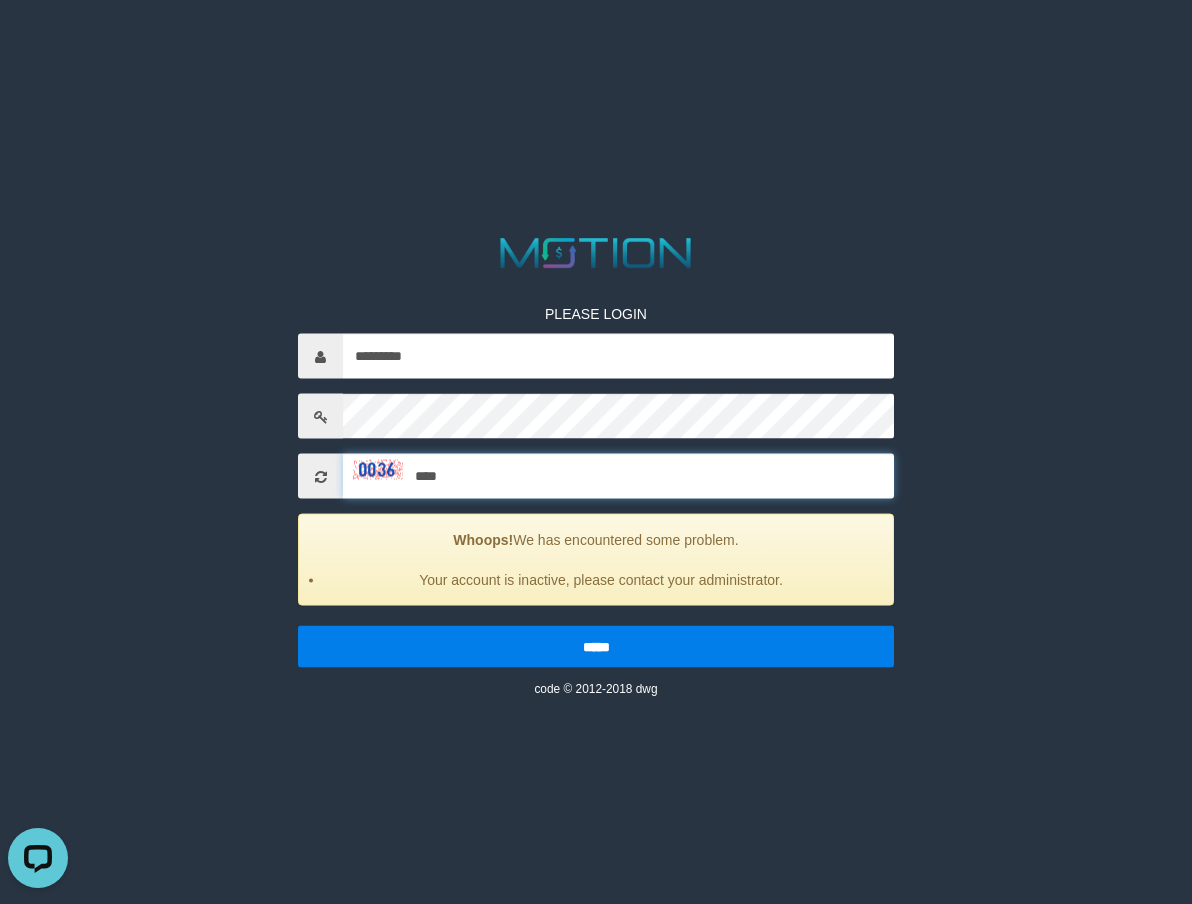 type on "****" 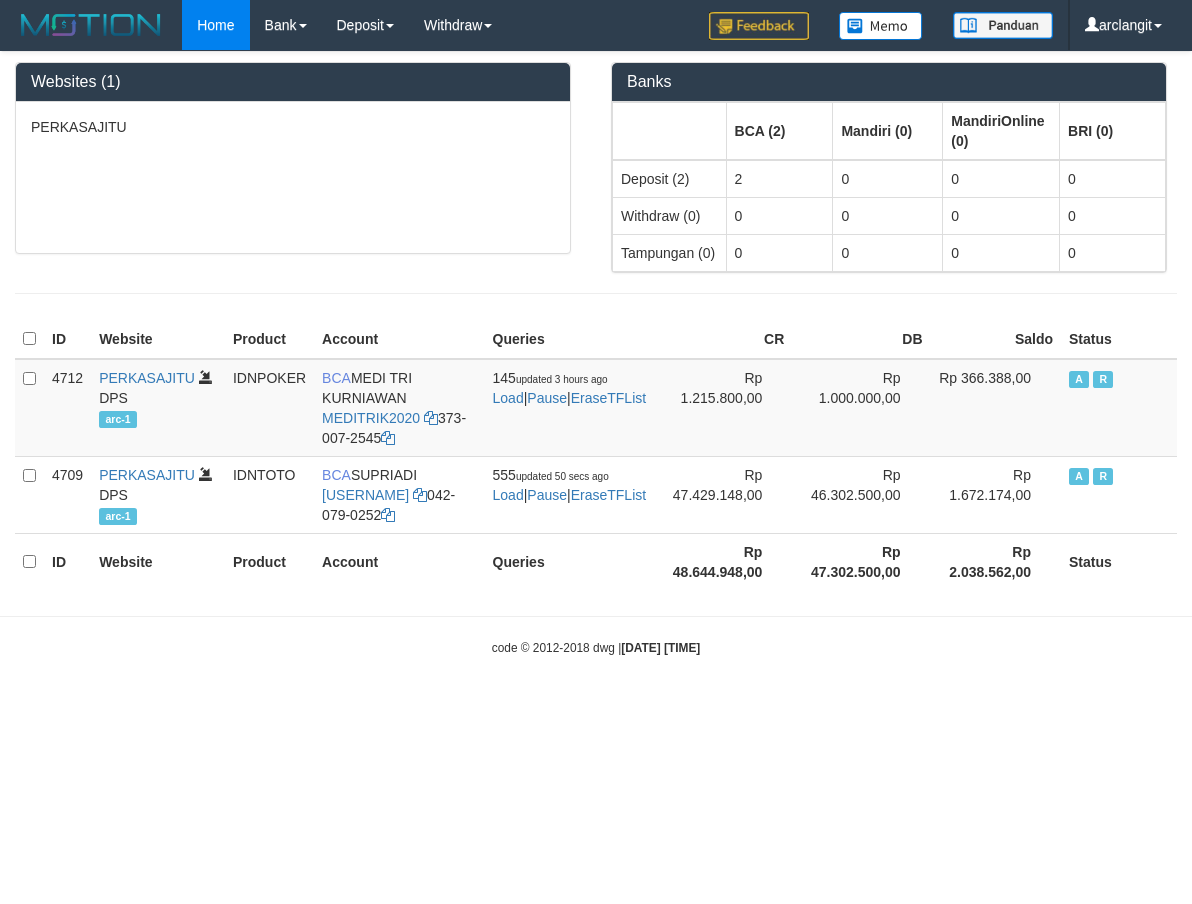 scroll, scrollTop: 0, scrollLeft: 0, axis: both 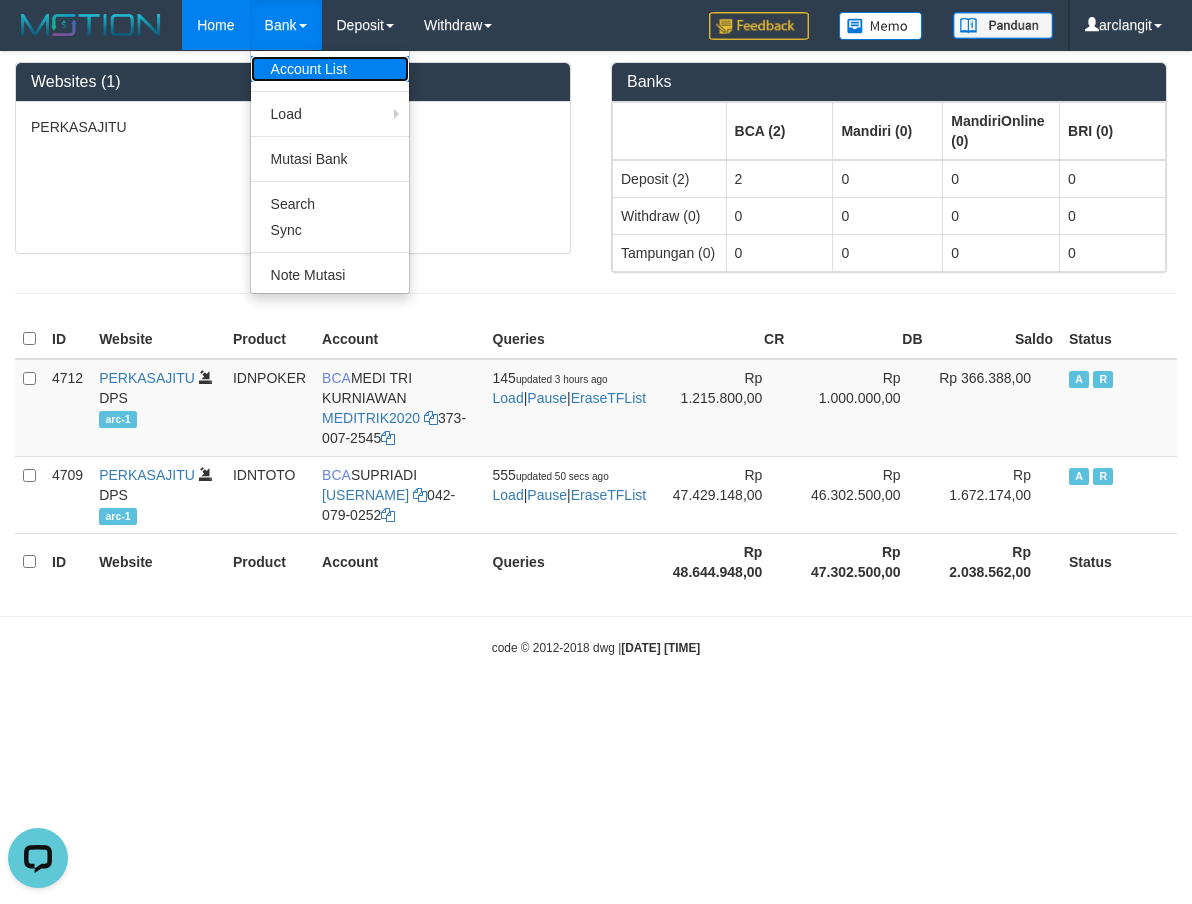 click on "Account List" at bounding box center [330, 69] 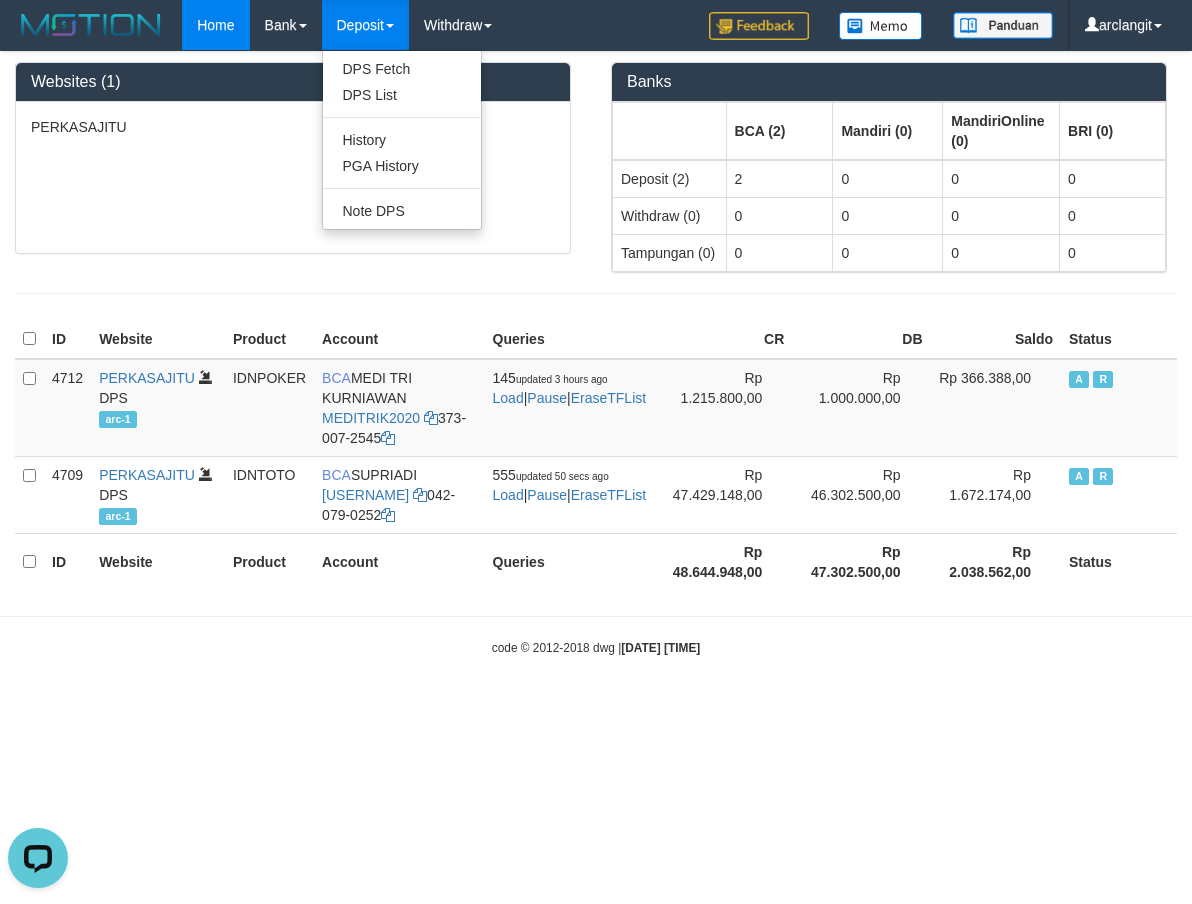 click on "Deposit" at bounding box center (365, 25) 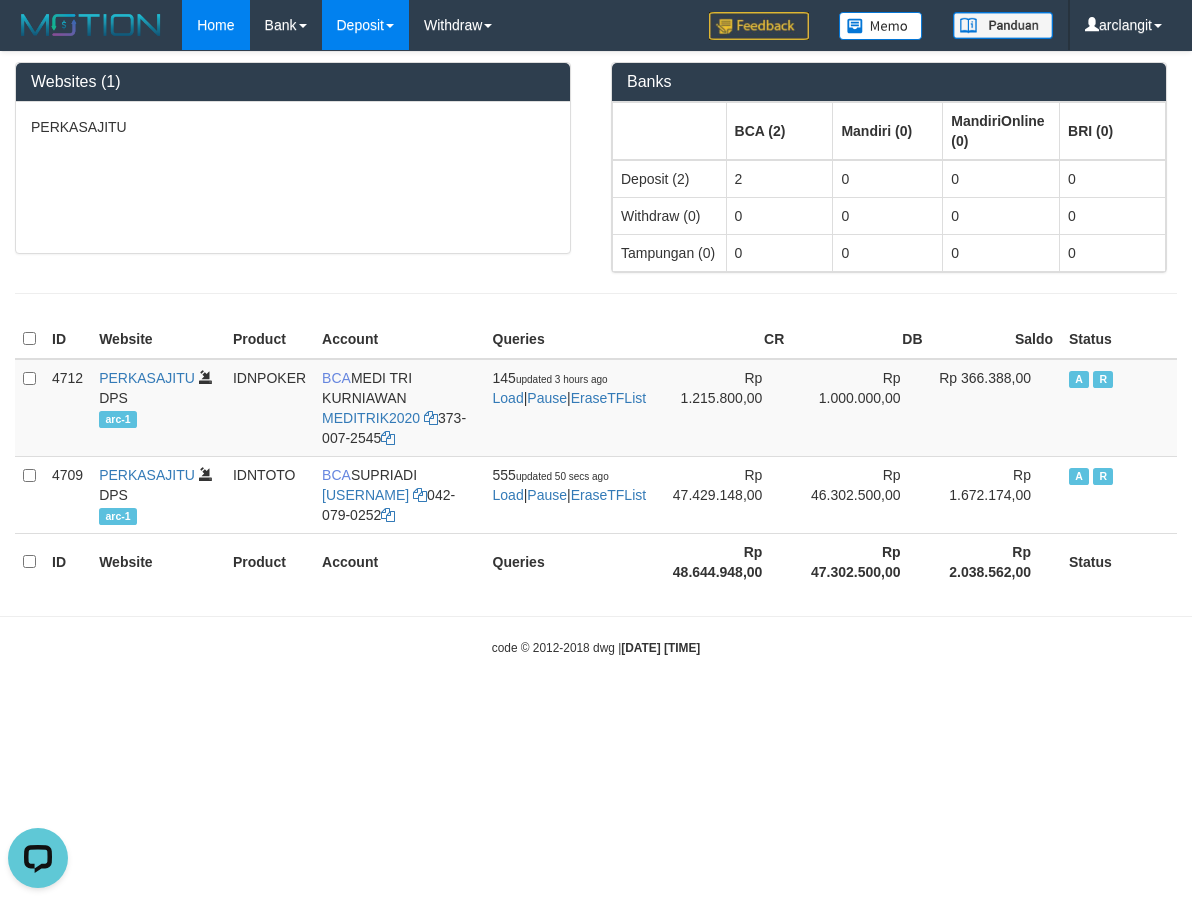 click on "Deposit" at bounding box center [365, 25] 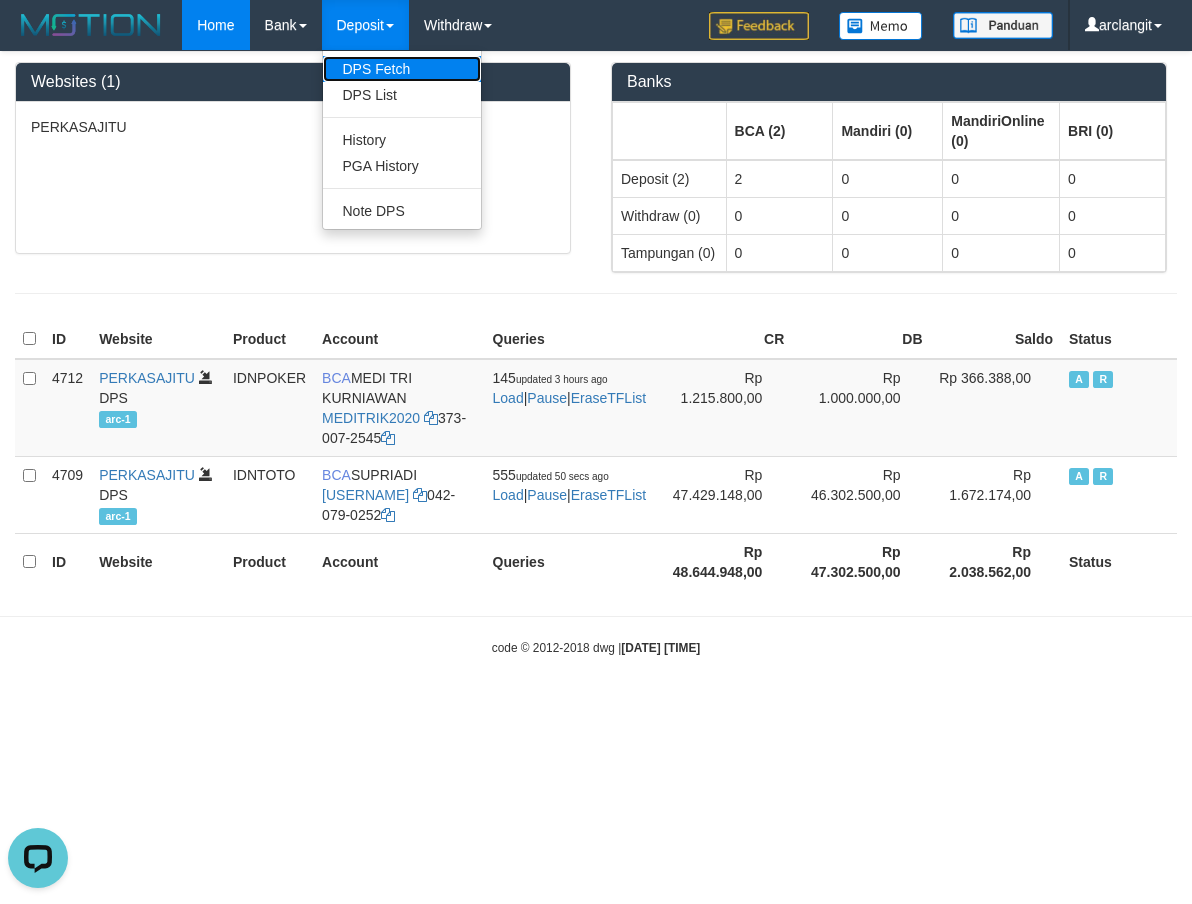click on "DPS Fetch" at bounding box center (402, 69) 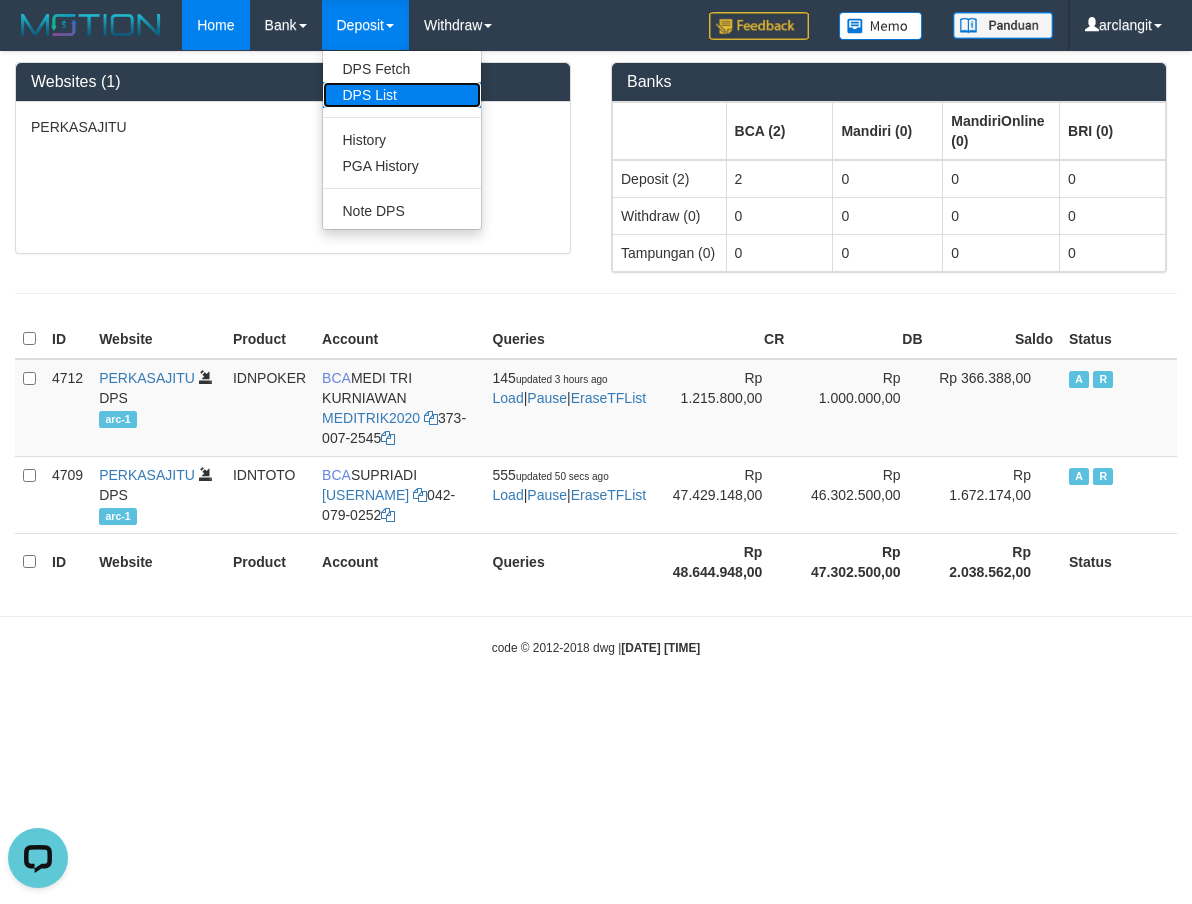 click on "DPS List" at bounding box center (402, 95) 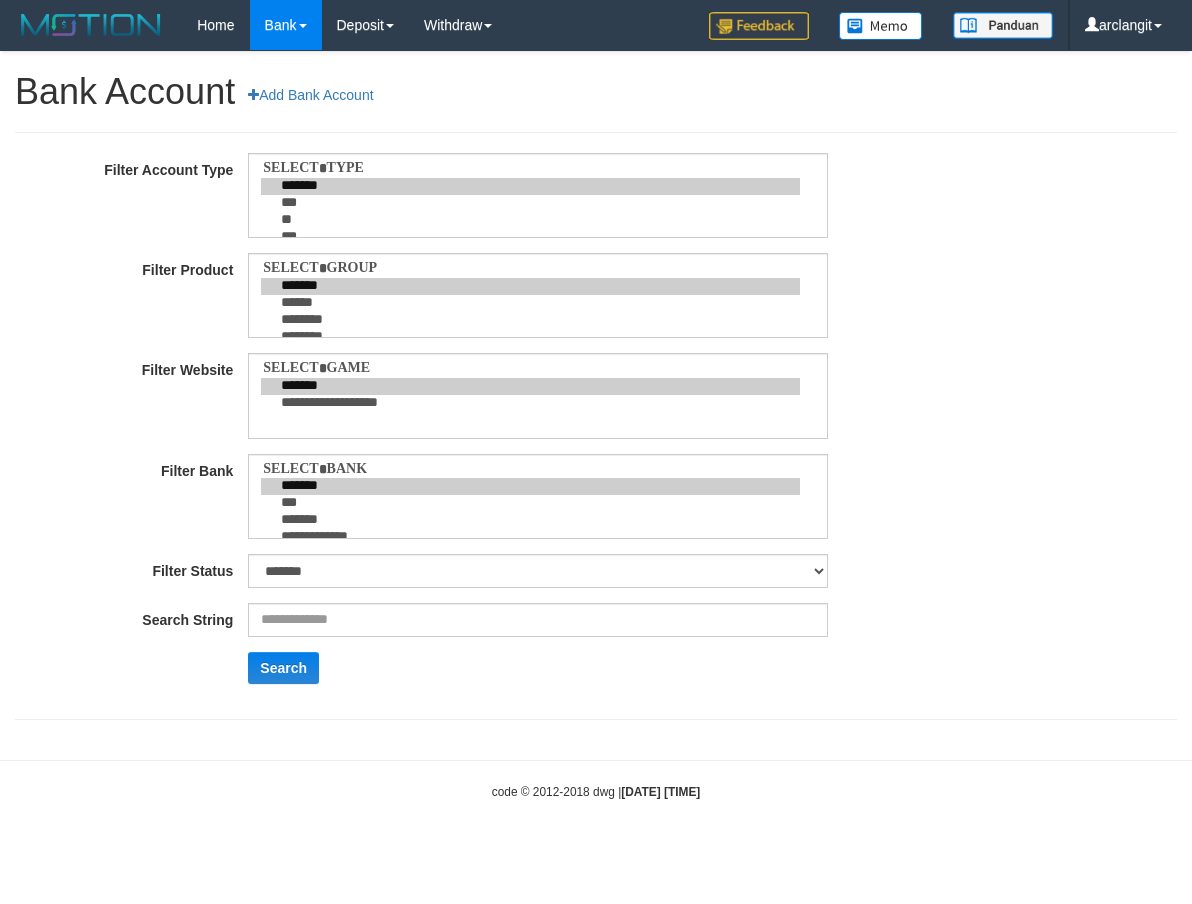 scroll, scrollTop: 0, scrollLeft: 0, axis: both 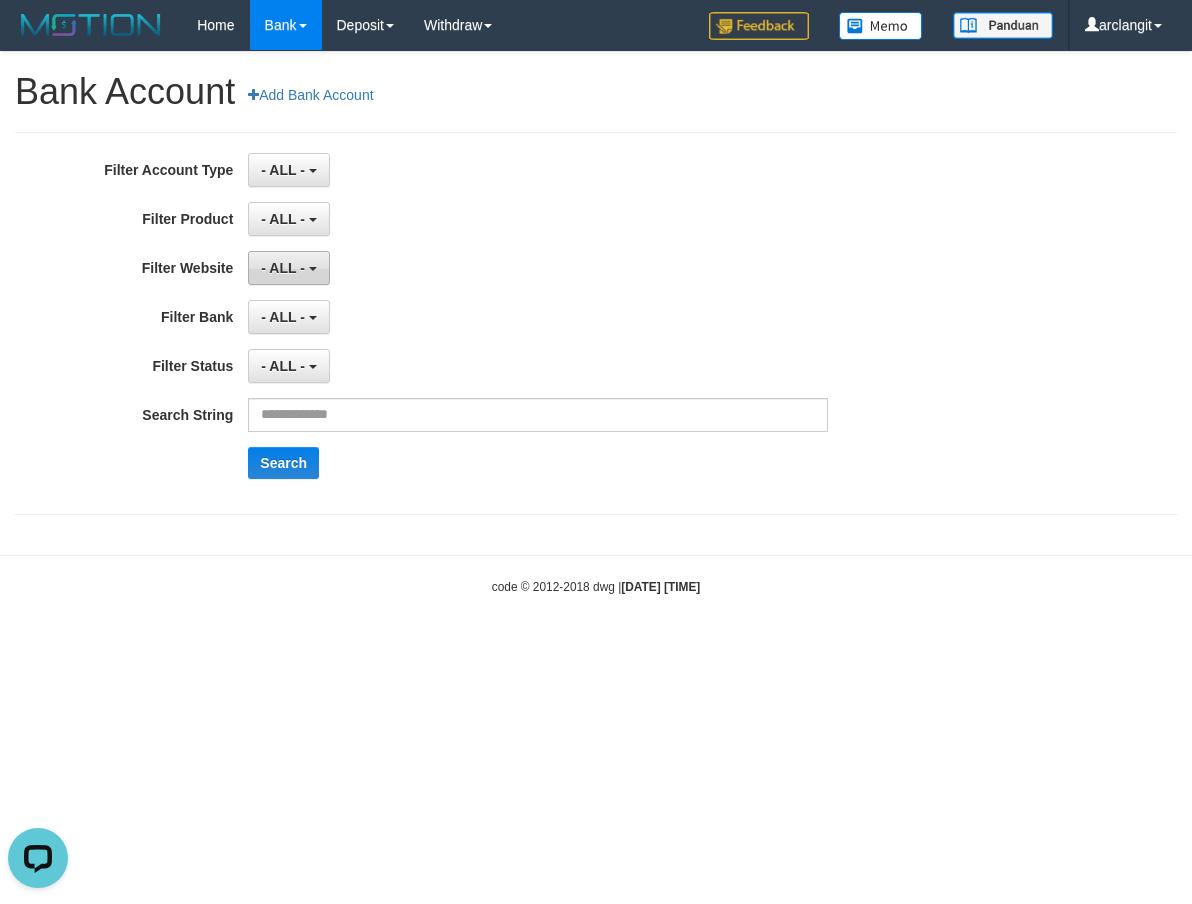 click on "- ALL -" at bounding box center [283, 268] 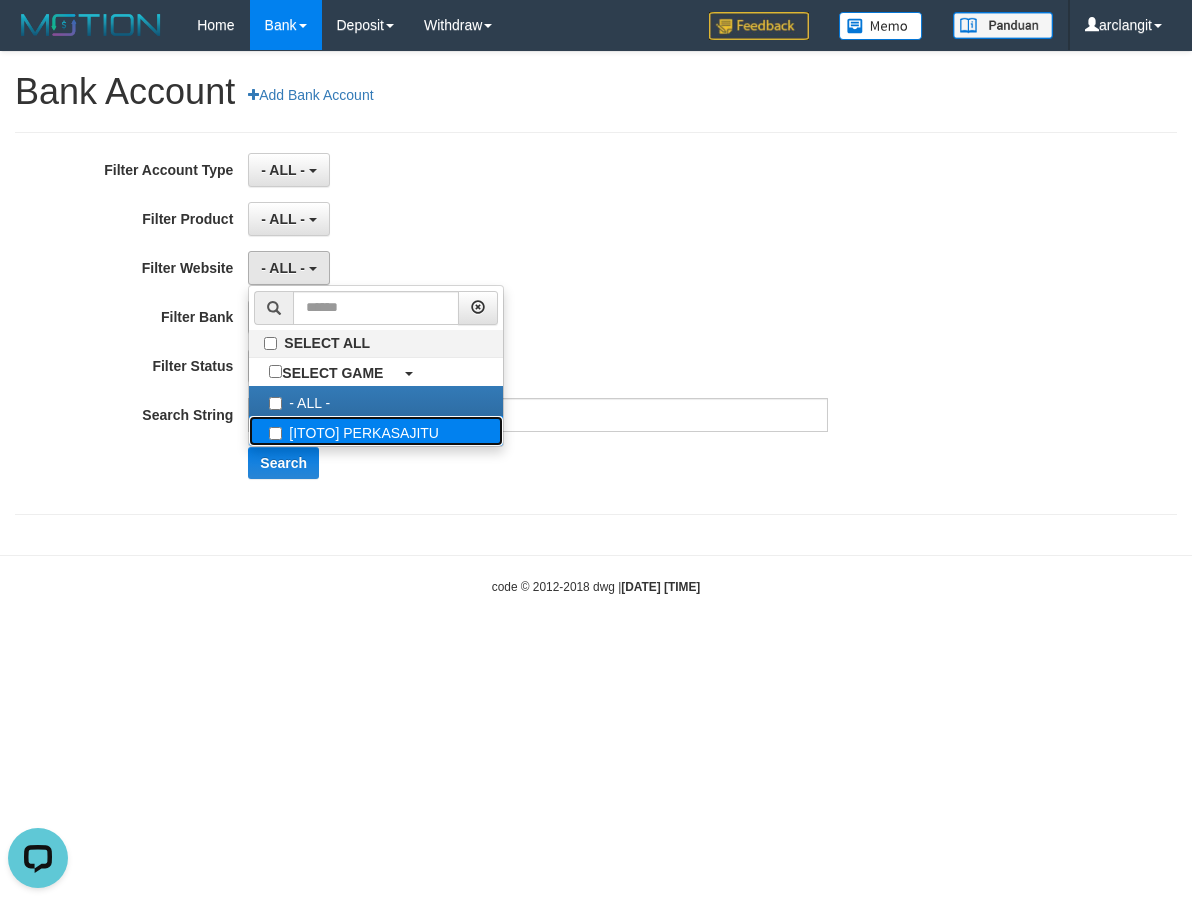 drag, startPoint x: 287, startPoint y: 438, endPoint x: 308, endPoint y: 419, distance: 28.319605 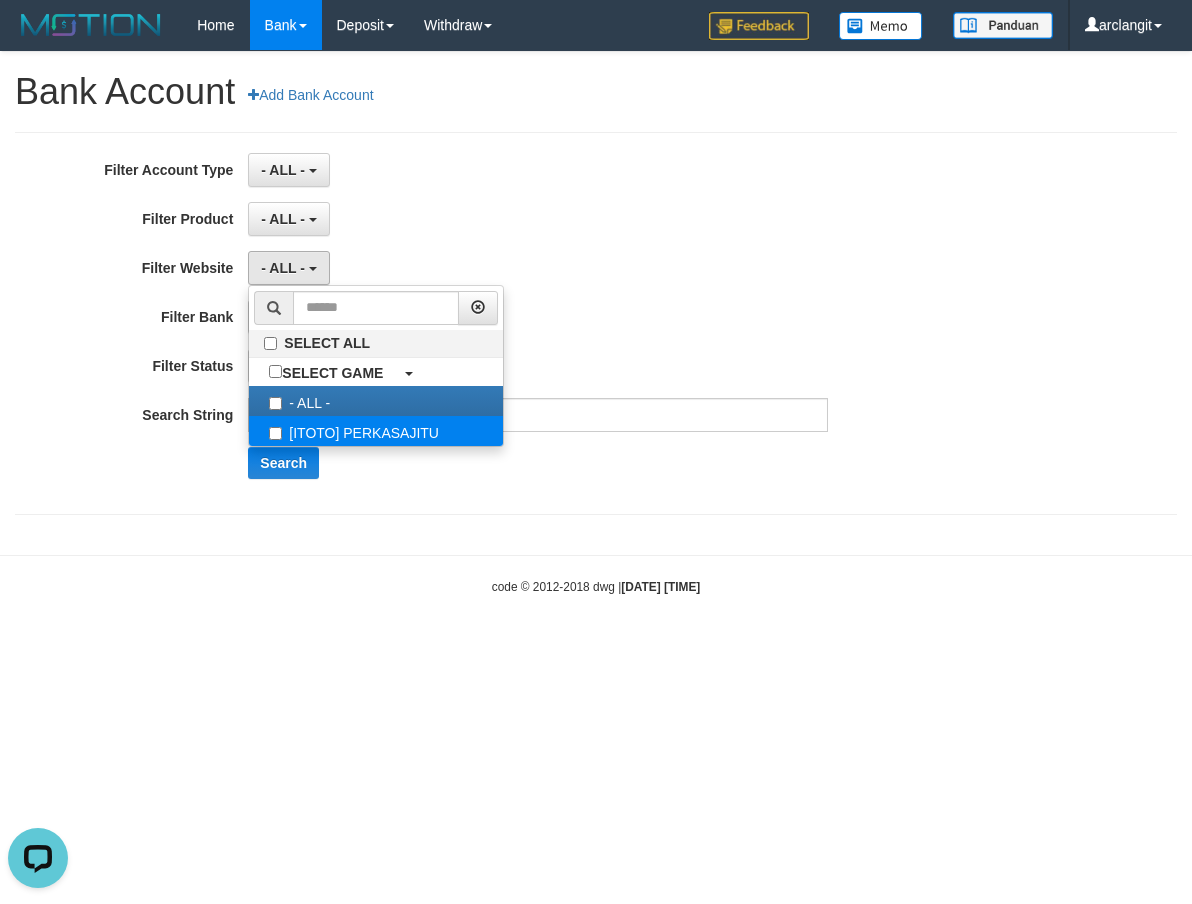 select on "***" 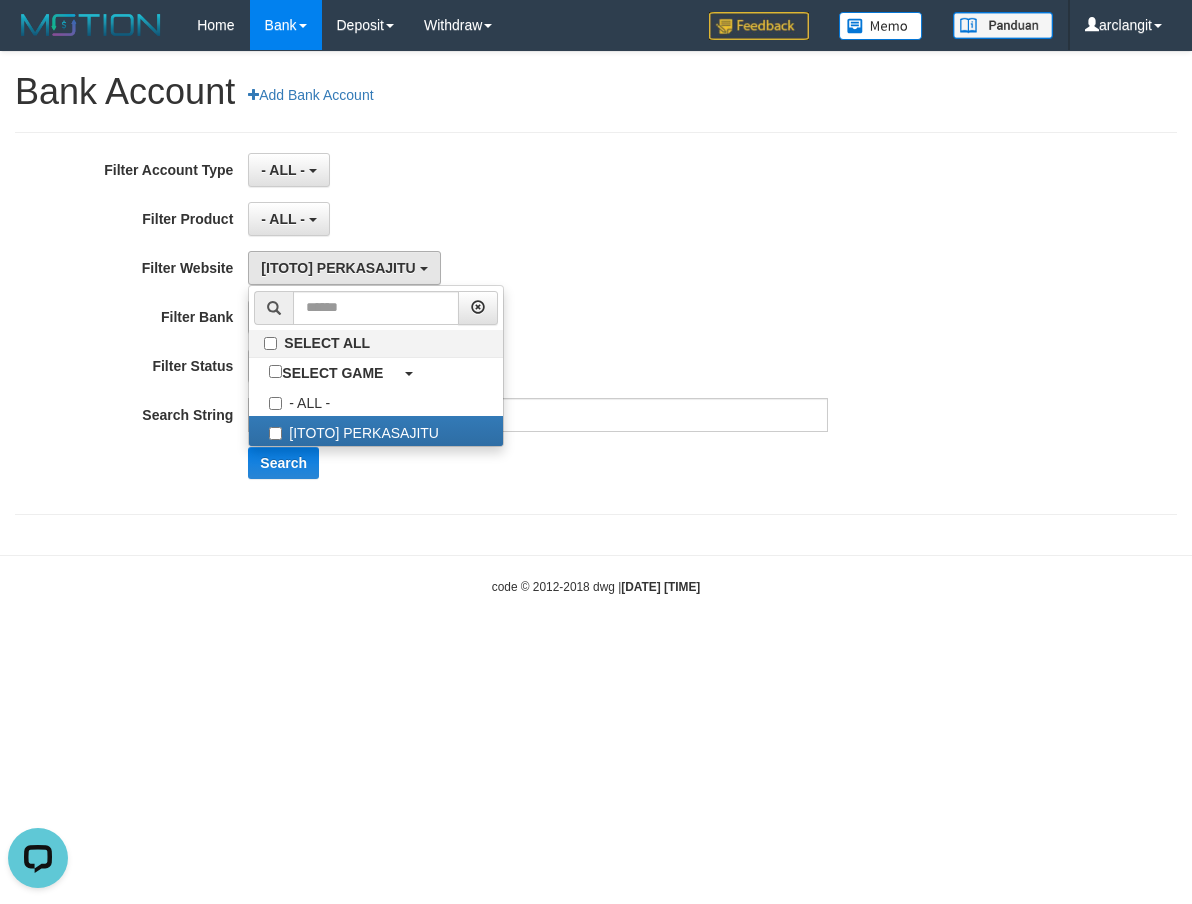 scroll, scrollTop: 18, scrollLeft: 0, axis: vertical 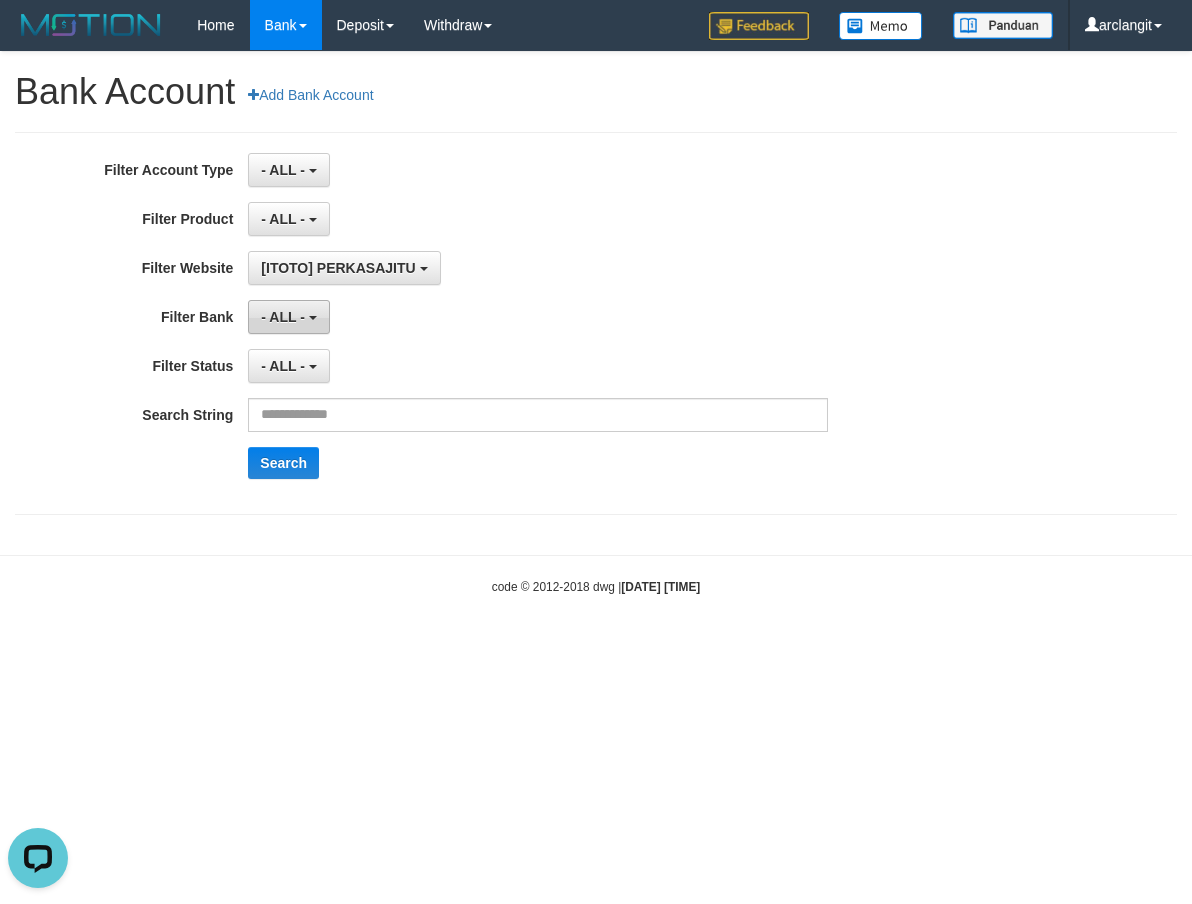 click on "- ALL -" at bounding box center (288, 317) 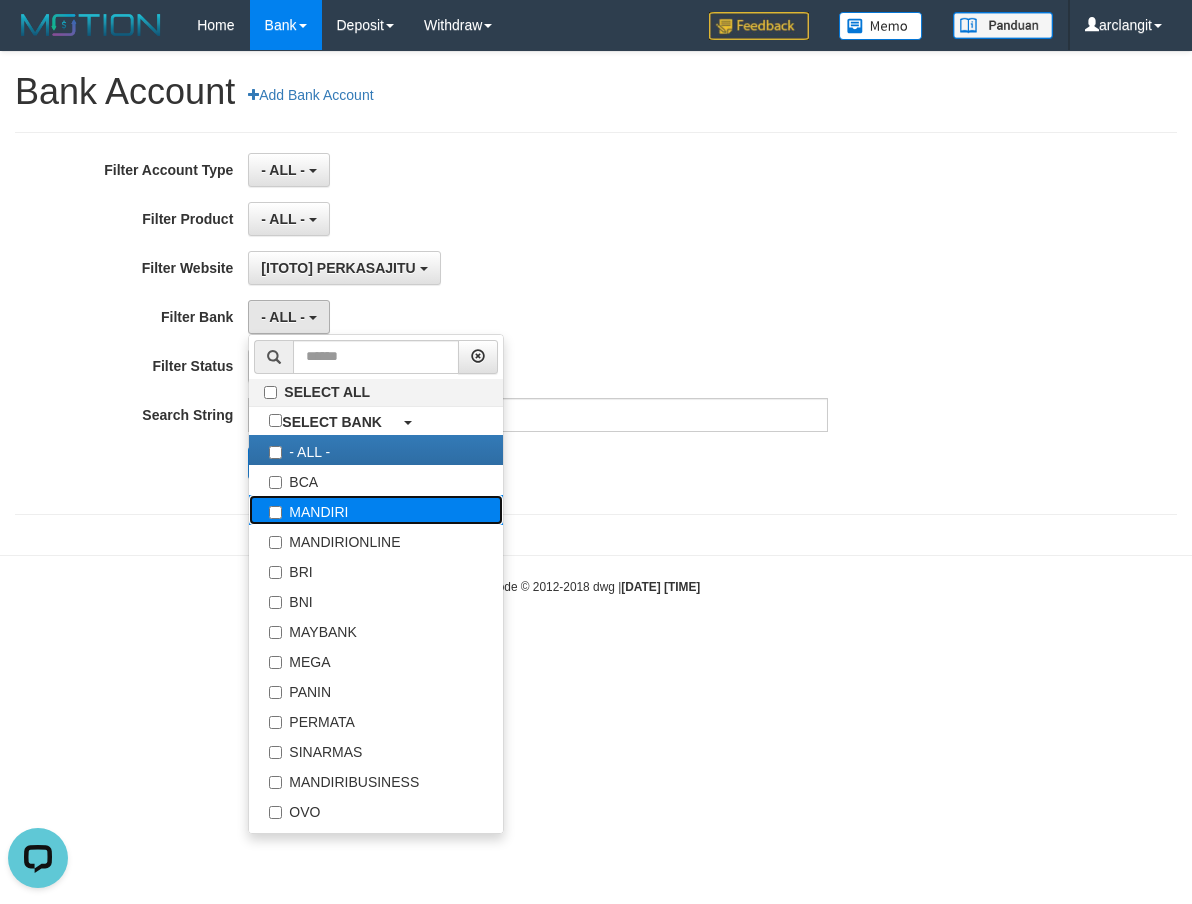 click on "MANDIRI" at bounding box center (376, 510) 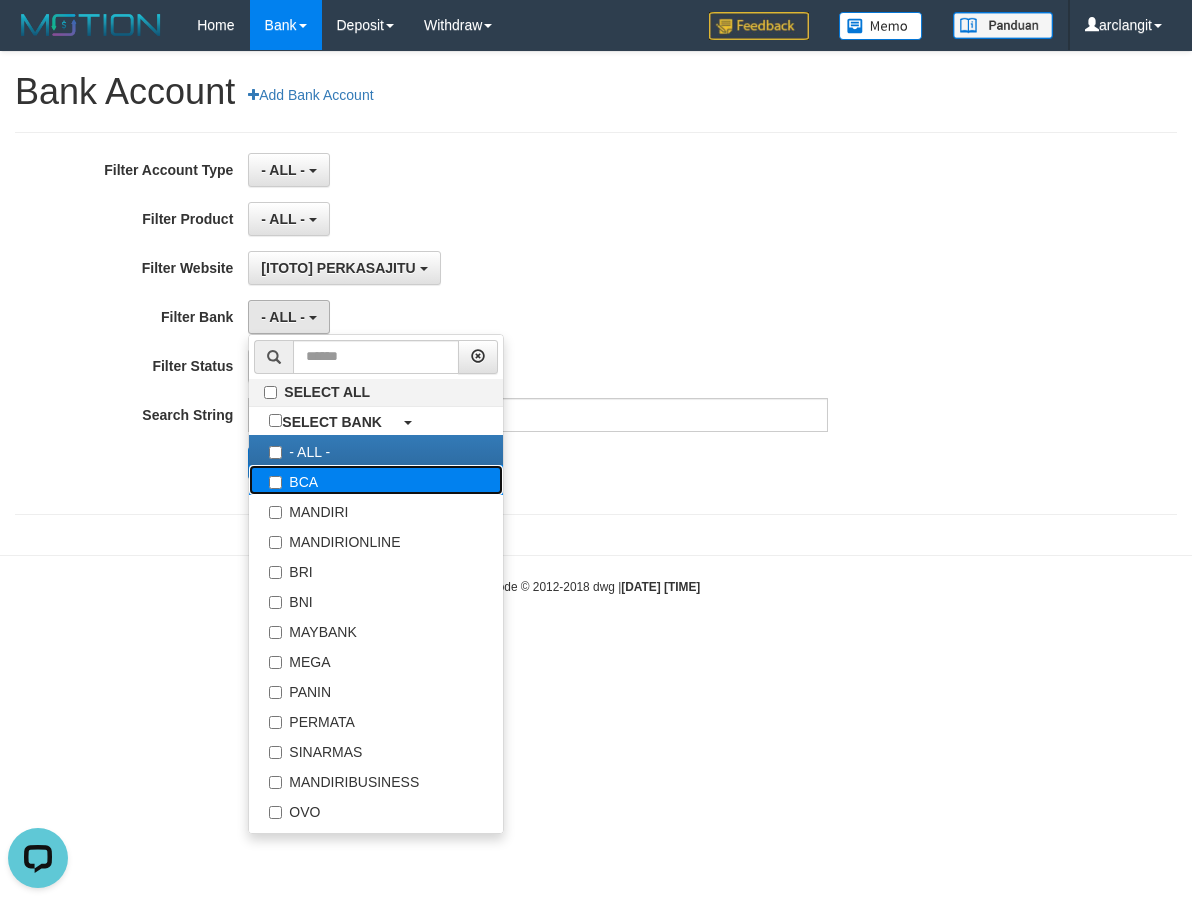 click on "BCA" at bounding box center (376, 480) 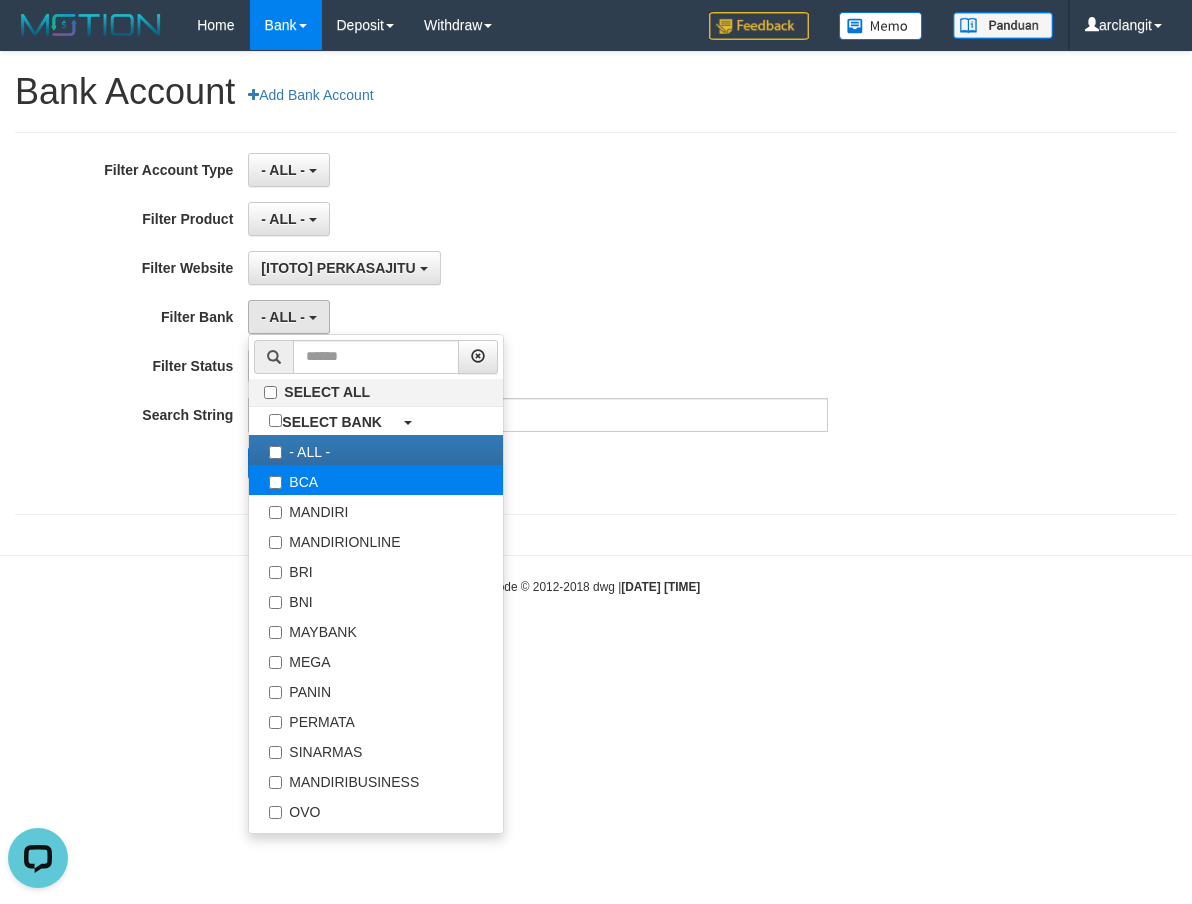 select on "***" 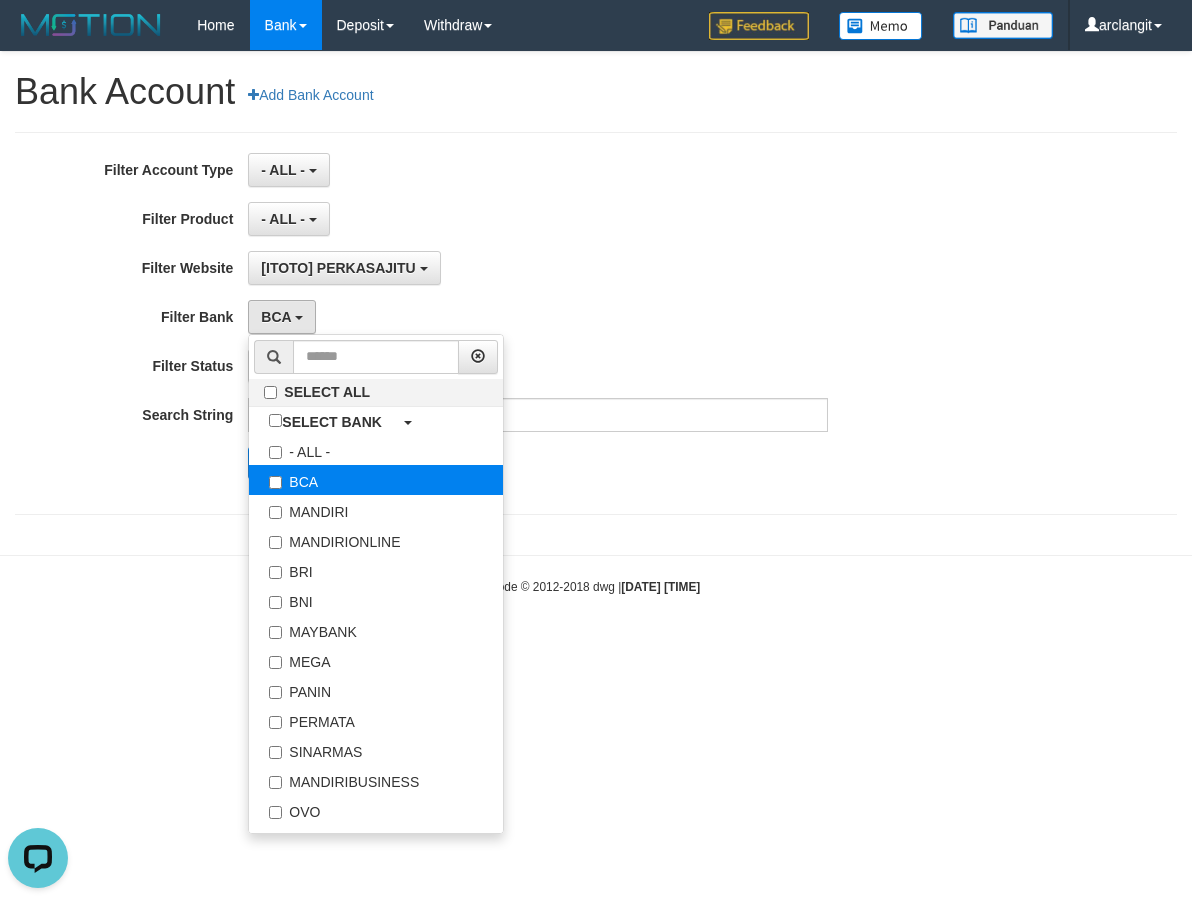 scroll, scrollTop: 18, scrollLeft: 0, axis: vertical 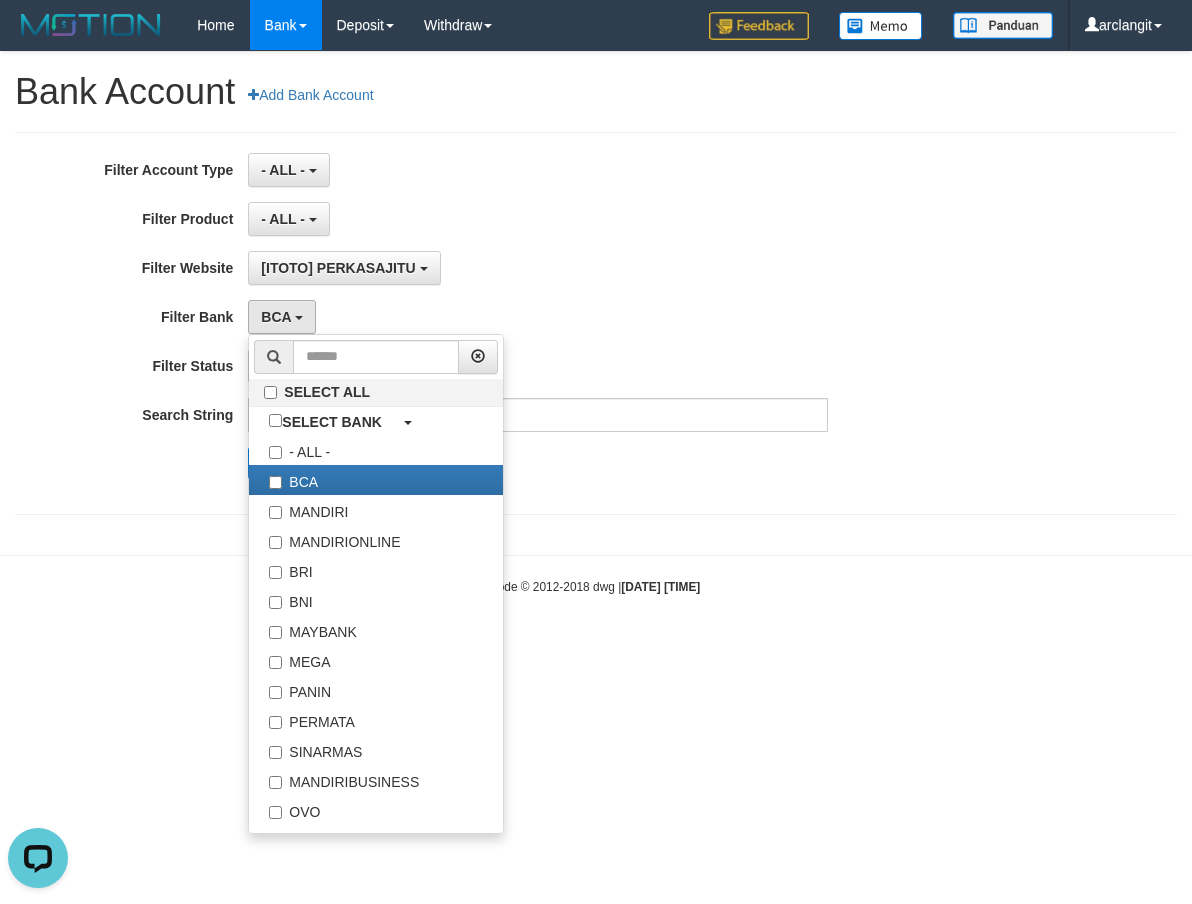click on "- ALL -    SELECT ALL  SELECT GROUP  - ALL -
BETHUB
IDNPOKER
IDNSPORT
IDNTOTO
LOADONLY" at bounding box center (537, 219) 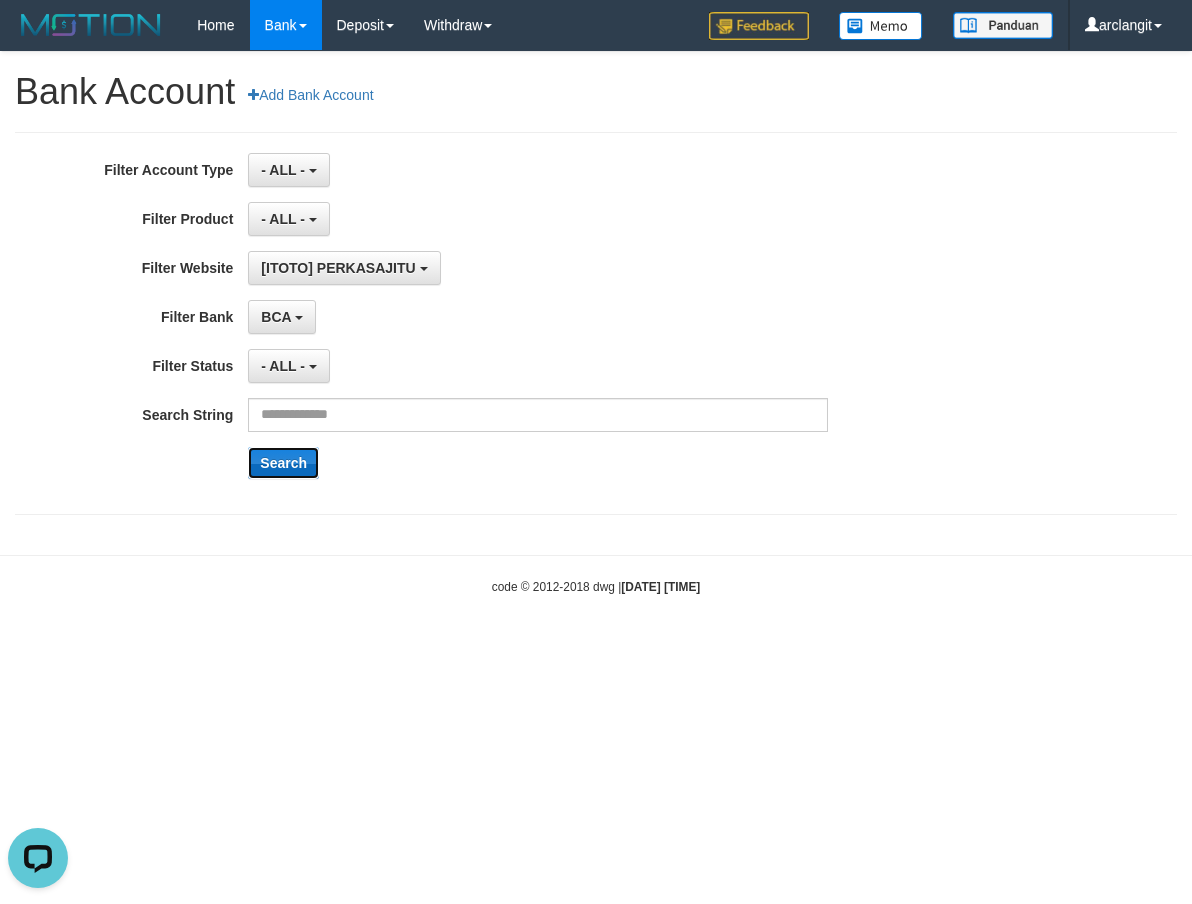 click on "Search" at bounding box center (283, 463) 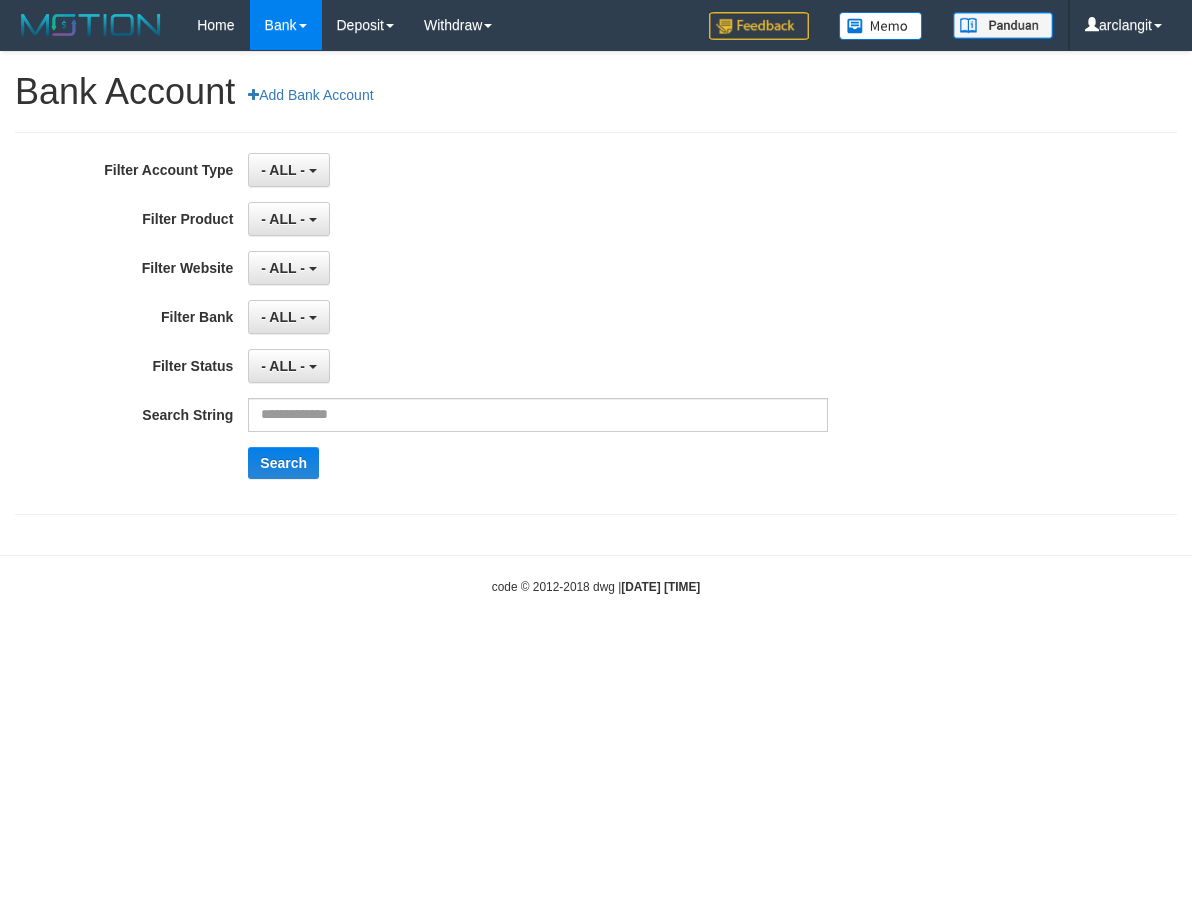 scroll, scrollTop: 0, scrollLeft: 0, axis: both 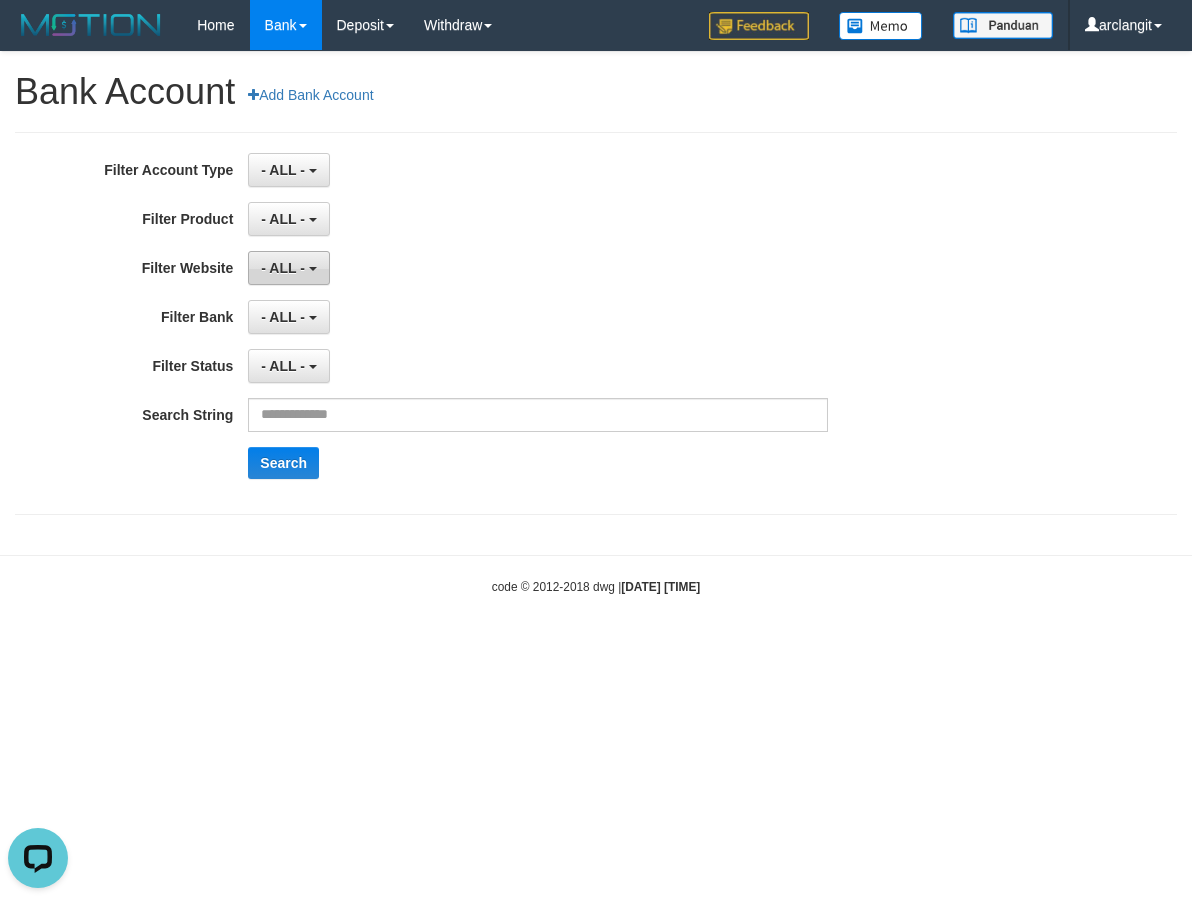click on "- ALL -" at bounding box center [283, 268] 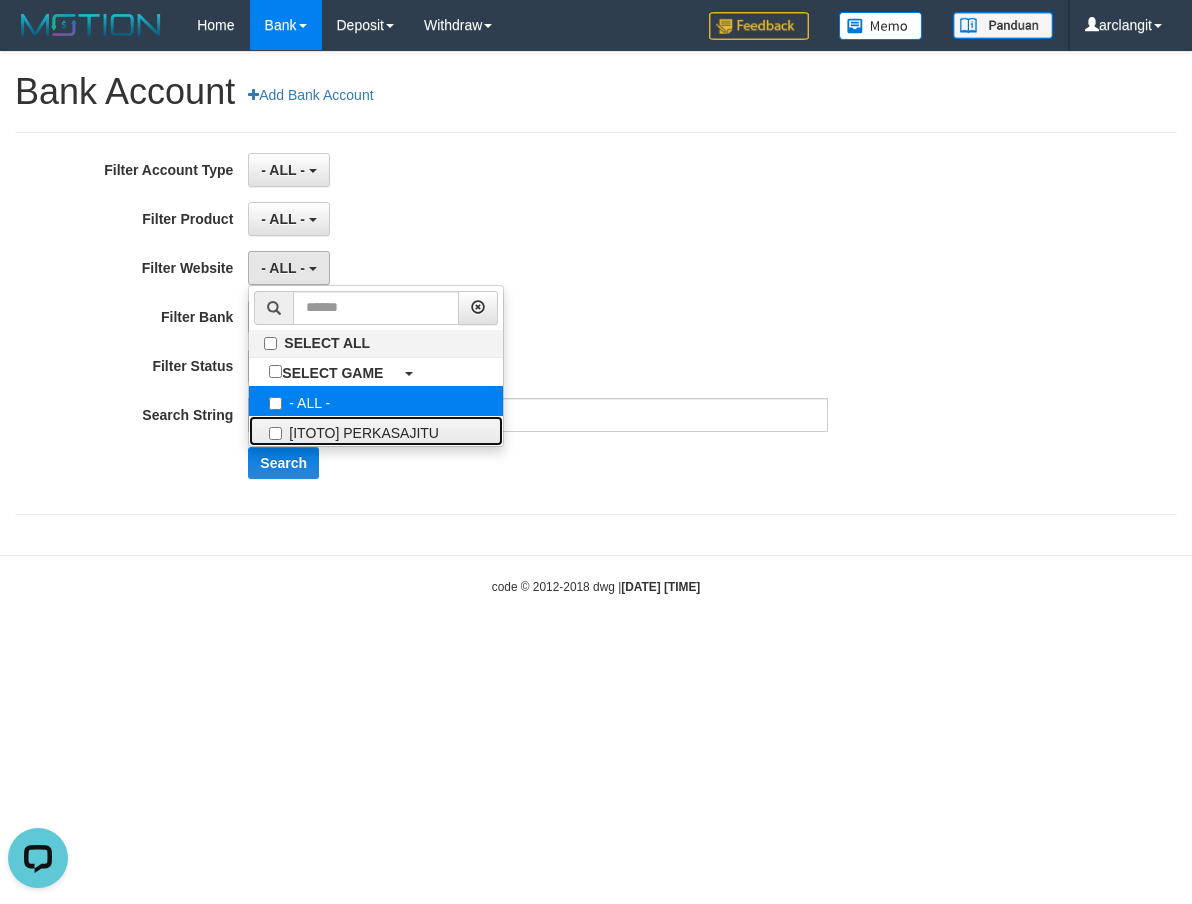 click on "[ITOTO] PERKASAJITU" at bounding box center [376, 431] 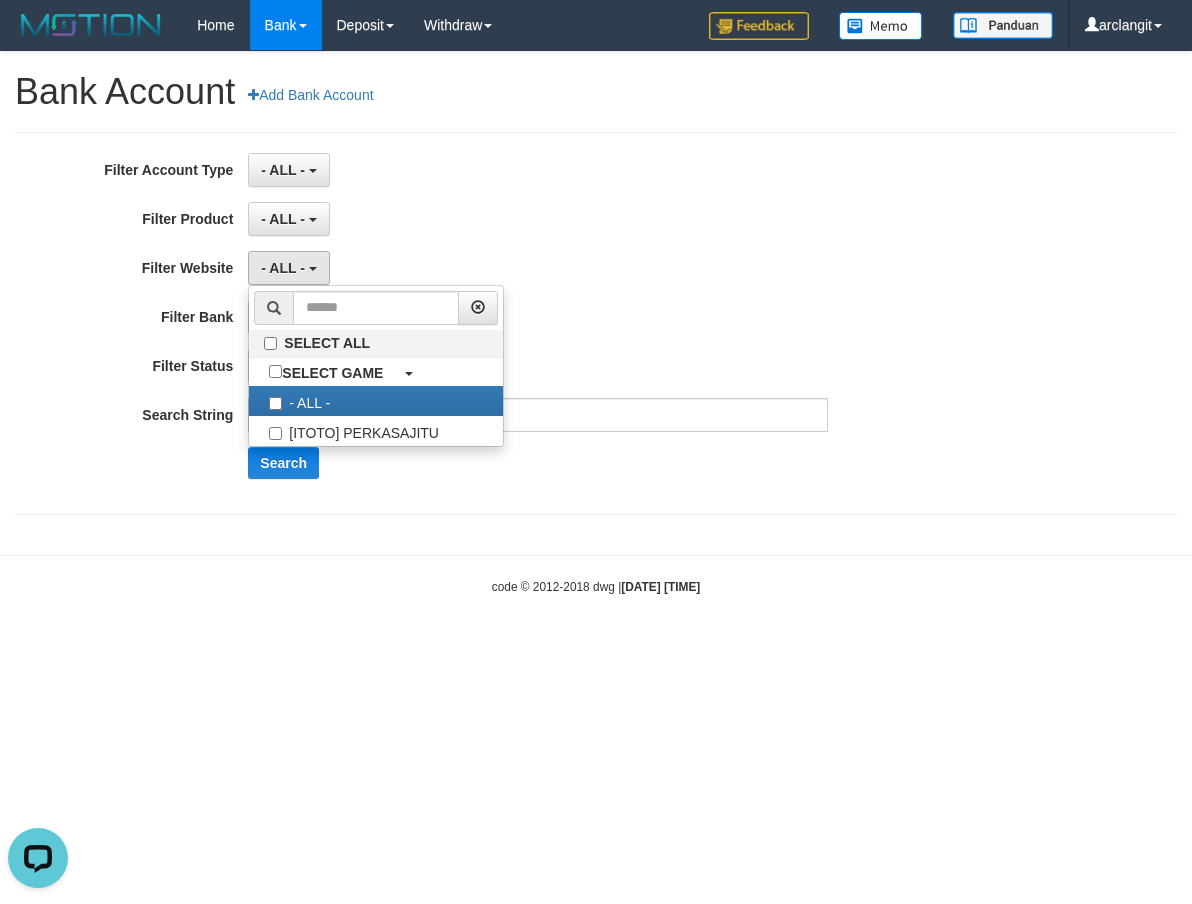 click on "- ALL -    SELECT ALL  SELECT TYPE  - ALL -
DPS
WD
TMP" at bounding box center [537, 170] 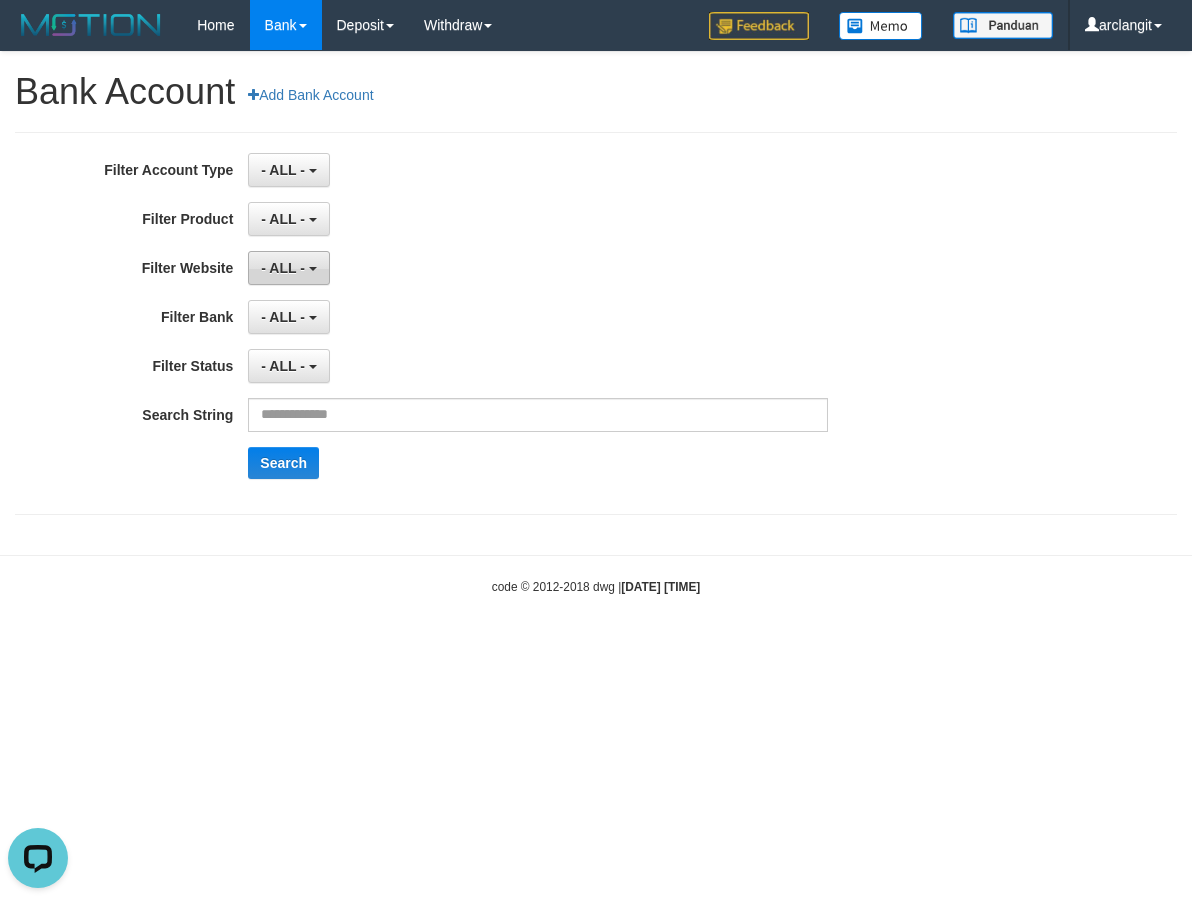 drag, startPoint x: 284, startPoint y: 276, endPoint x: 296, endPoint y: 279, distance: 12.369317 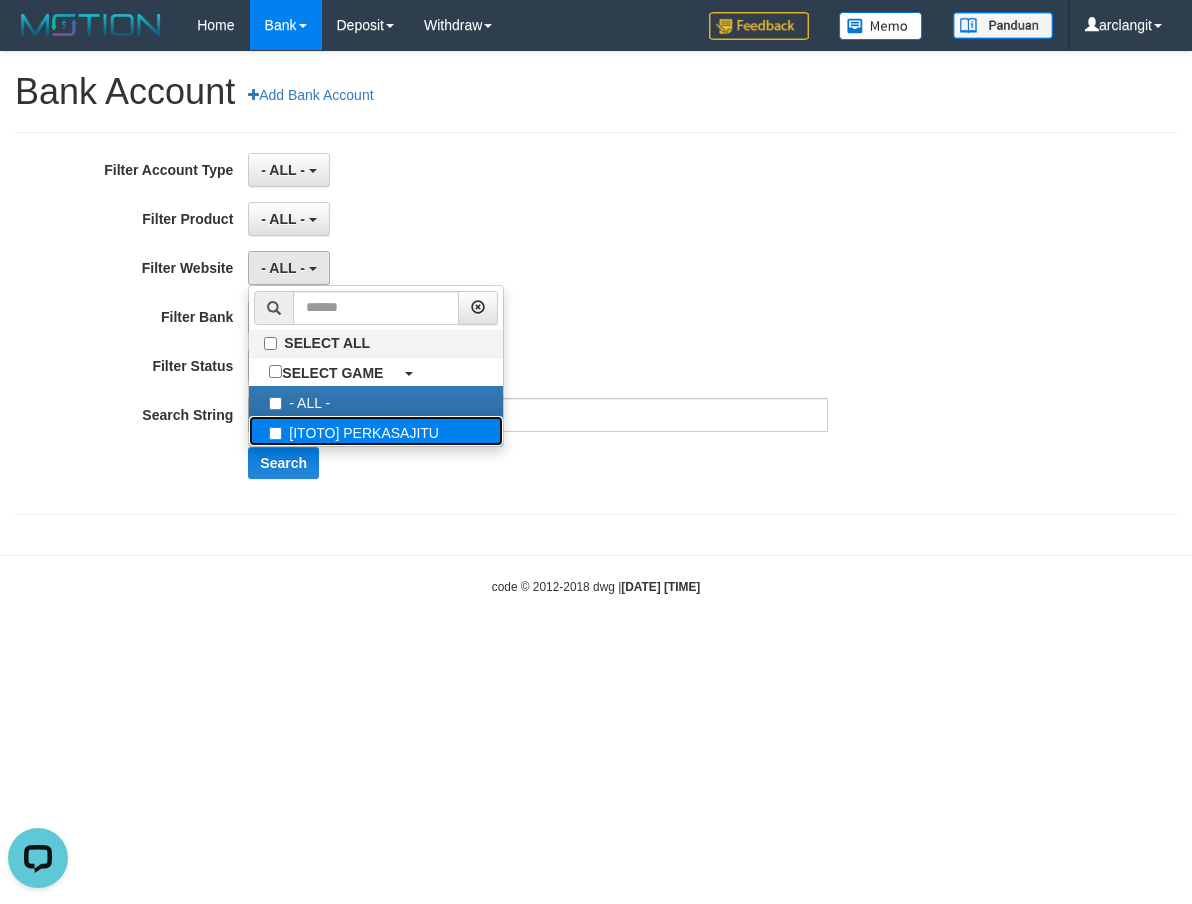 click on "[ITOTO] PERKASAJITU" at bounding box center (376, 431) 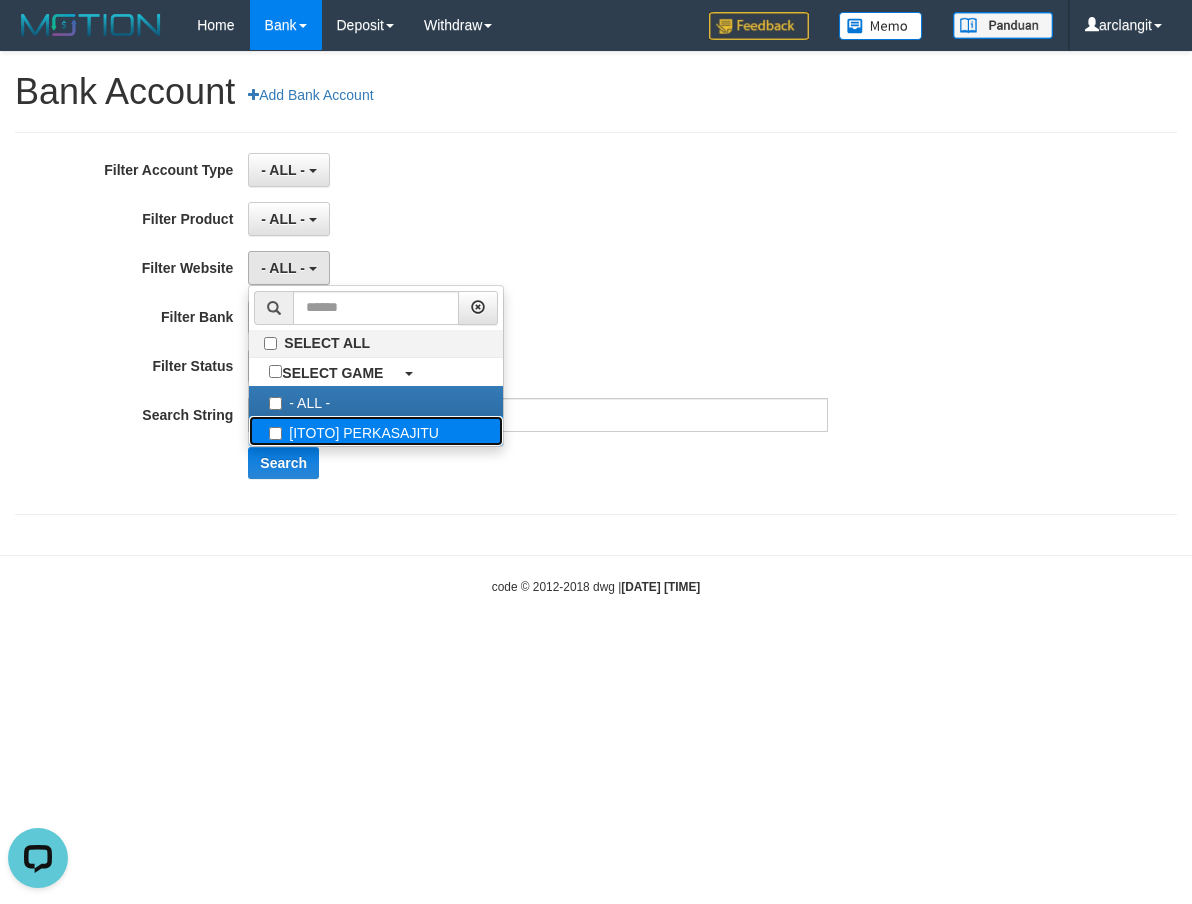 click on "[ITOTO] PERKASAJITU" at bounding box center [376, 431] 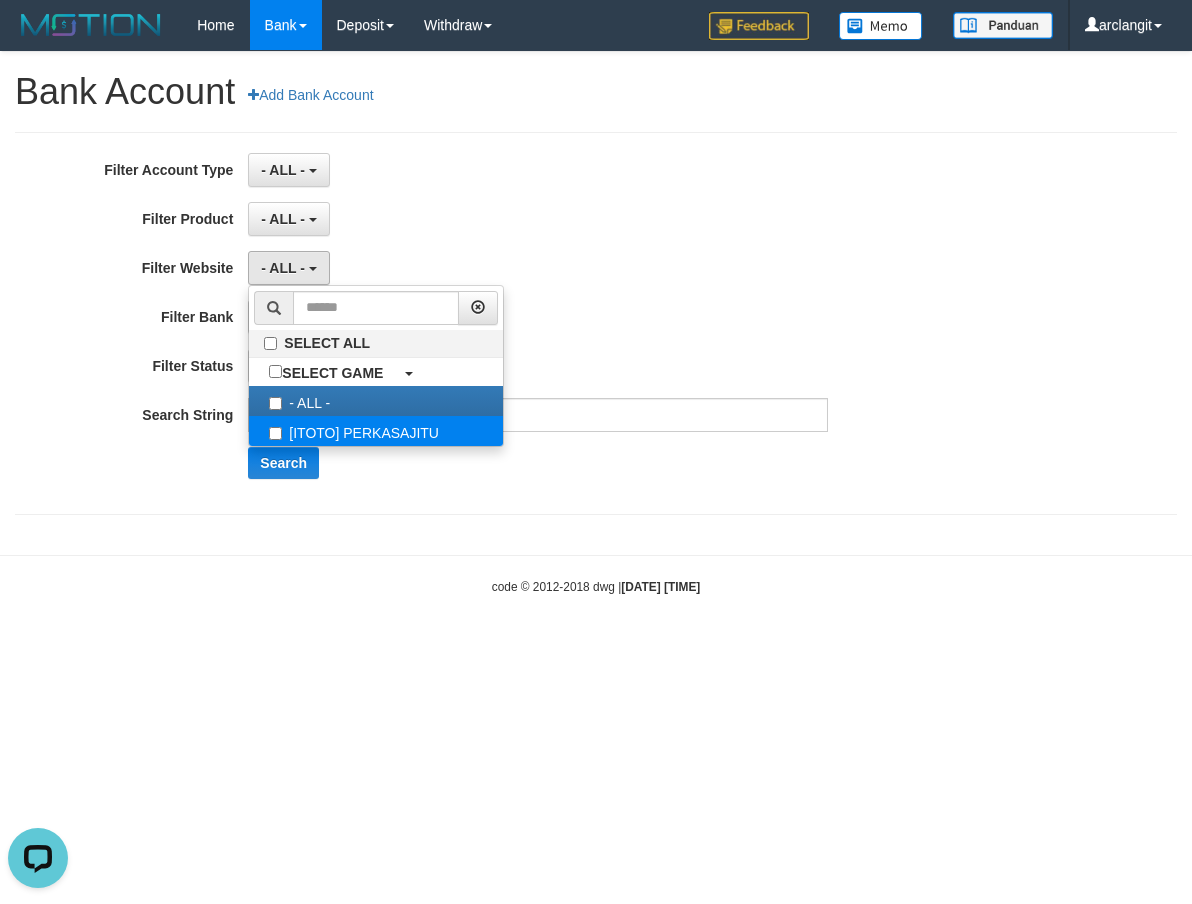 select on "***" 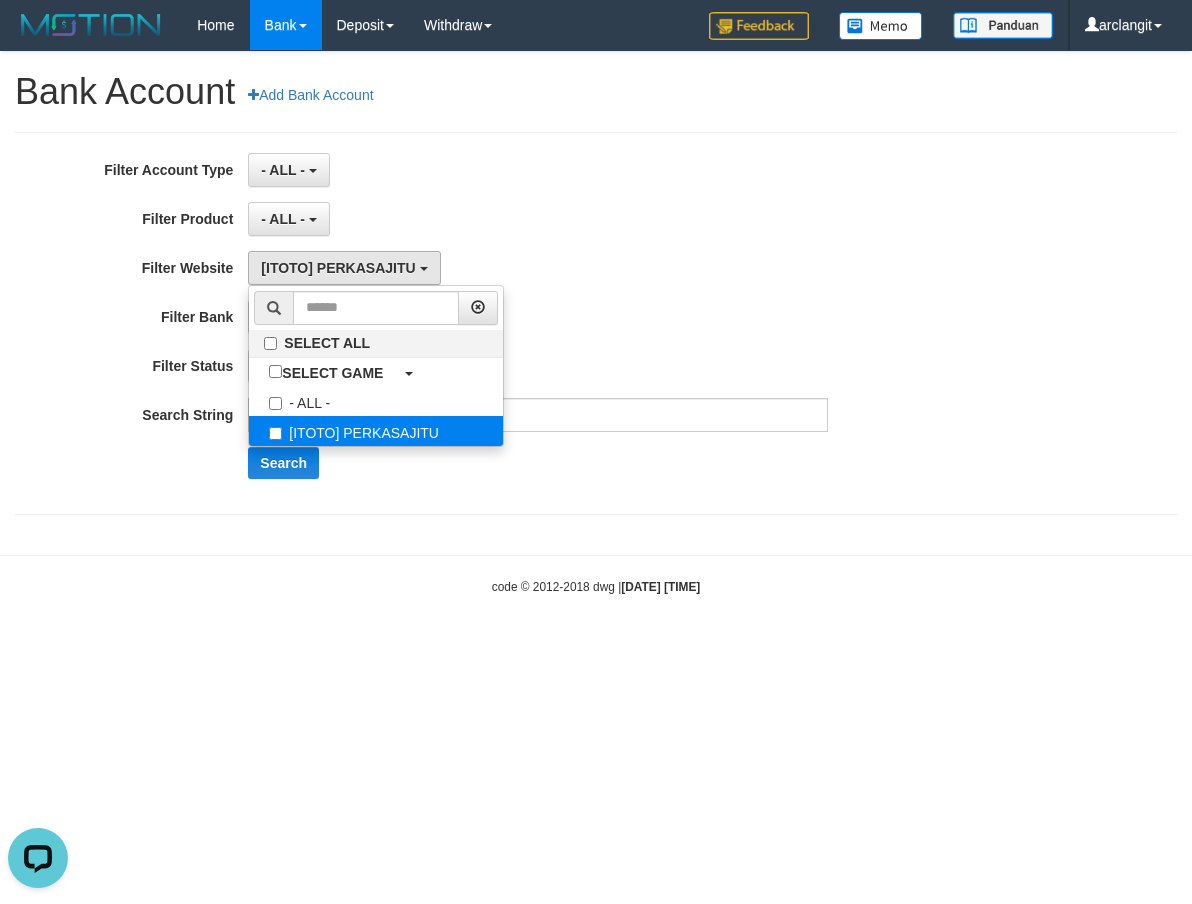 scroll, scrollTop: 18, scrollLeft: 0, axis: vertical 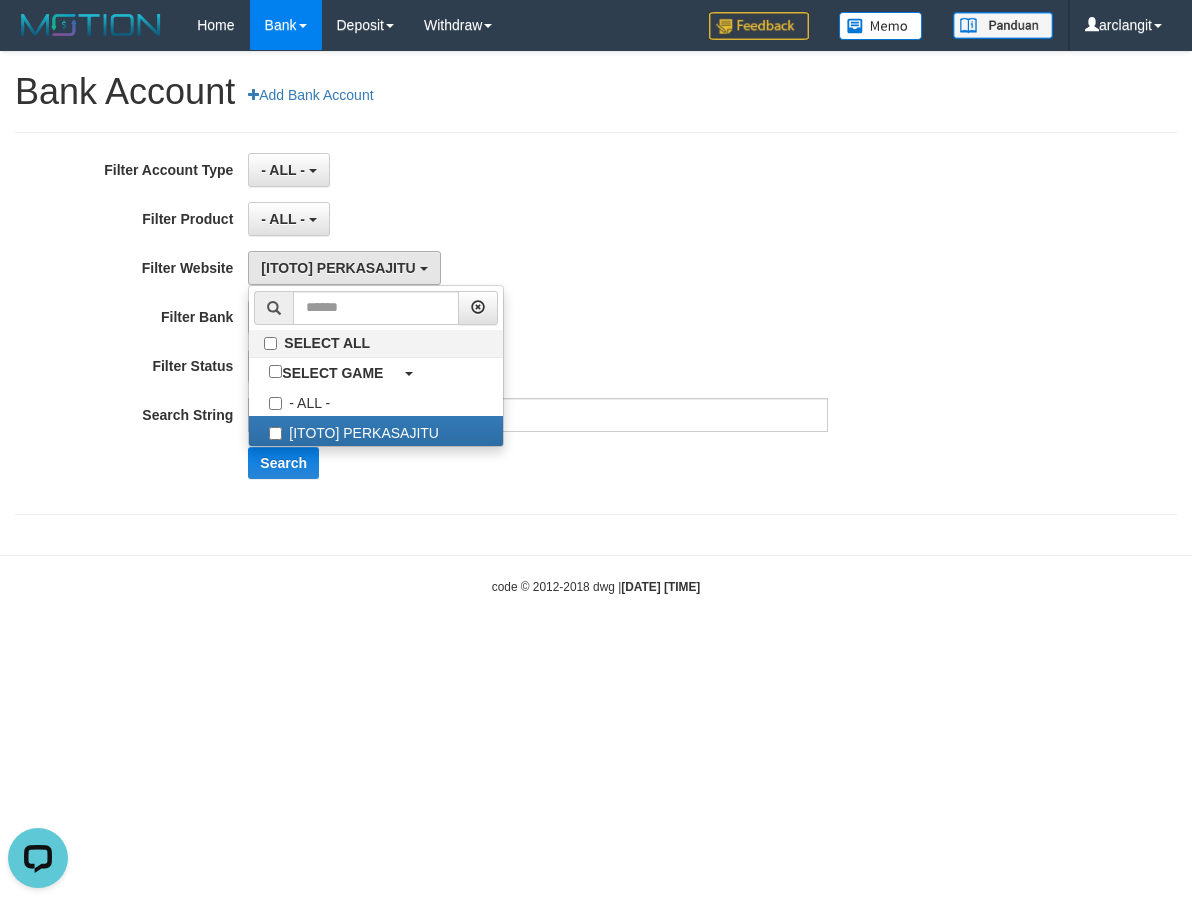click on "- ALL -    SELECT ALL  SELECT TYPE  - ALL -
DPS
WD
TMP" at bounding box center [537, 170] 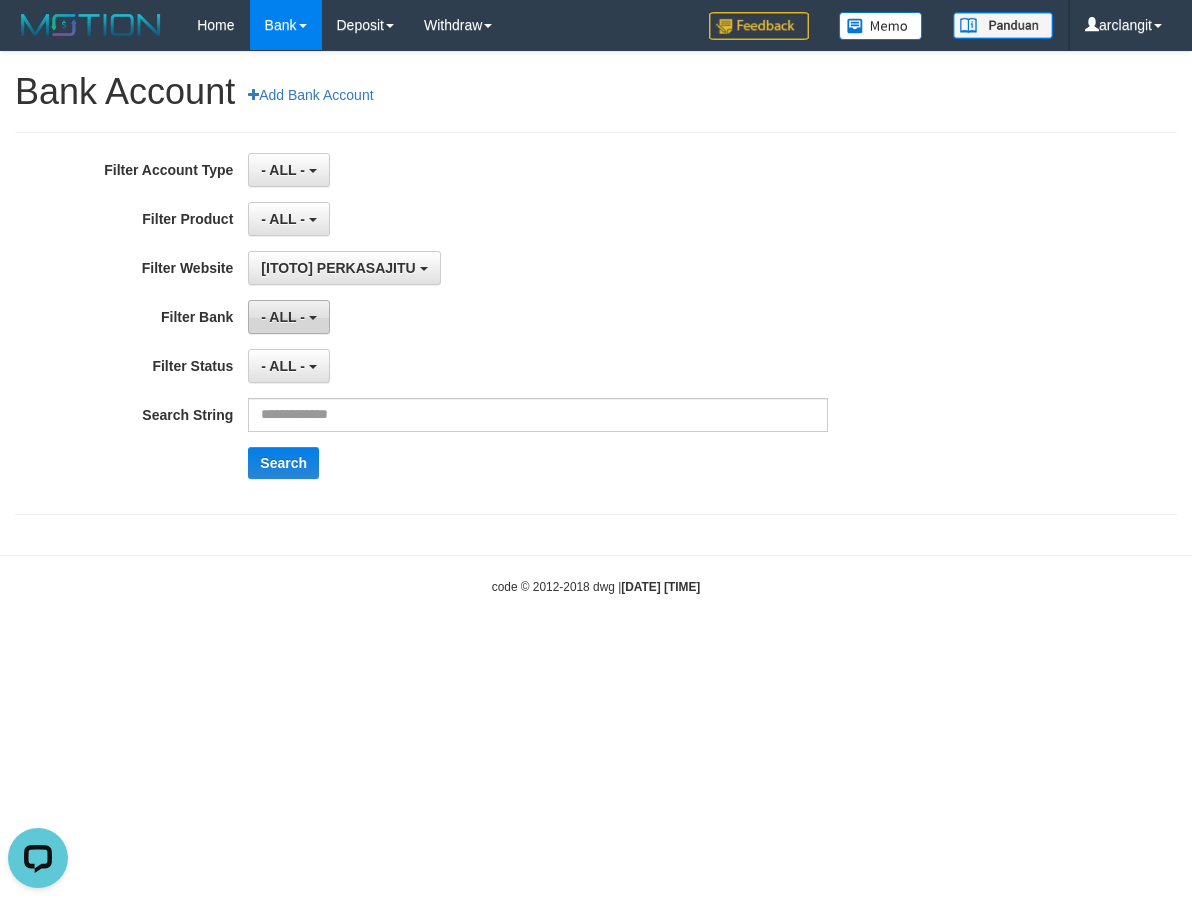 click on "- ALL -" at bounding box center [283, 317] 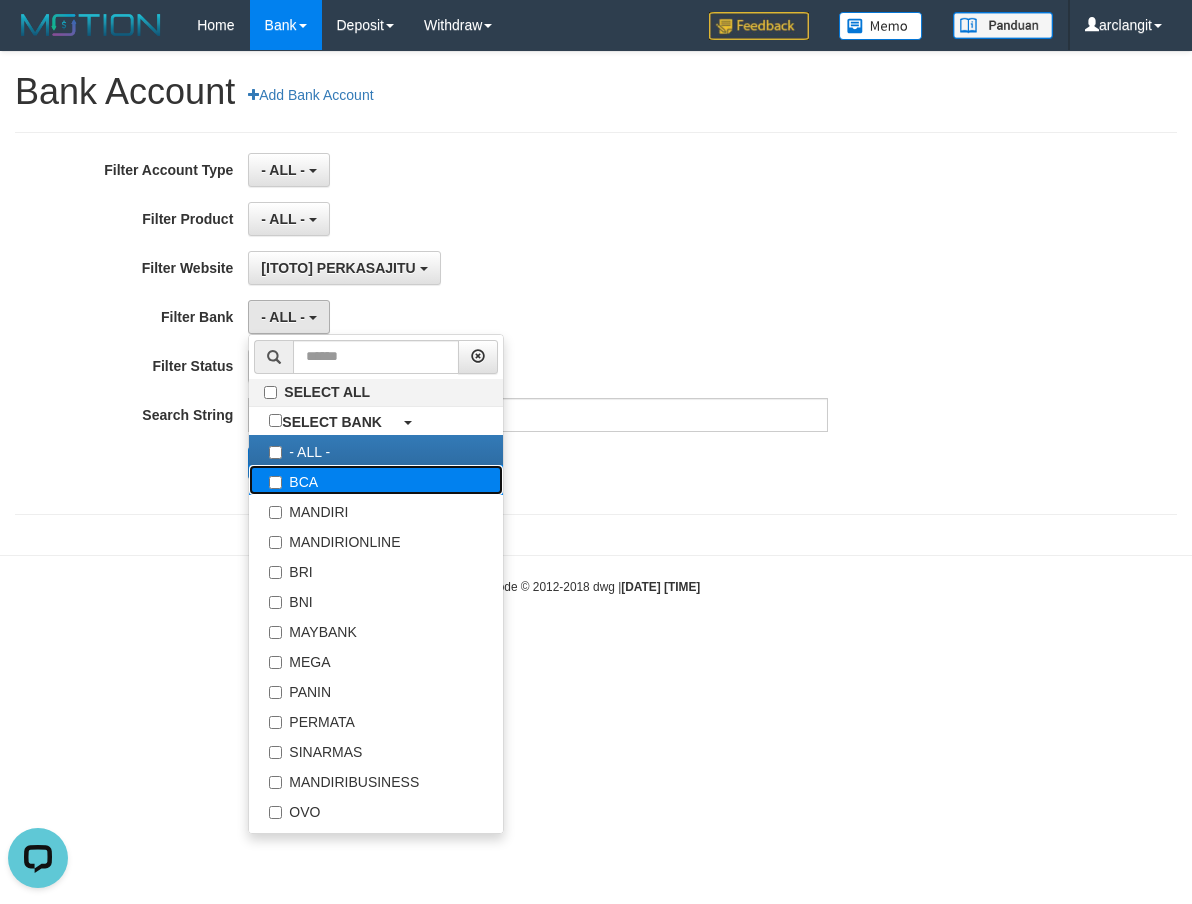 click on "BCA" at bounding box center [376, 480] 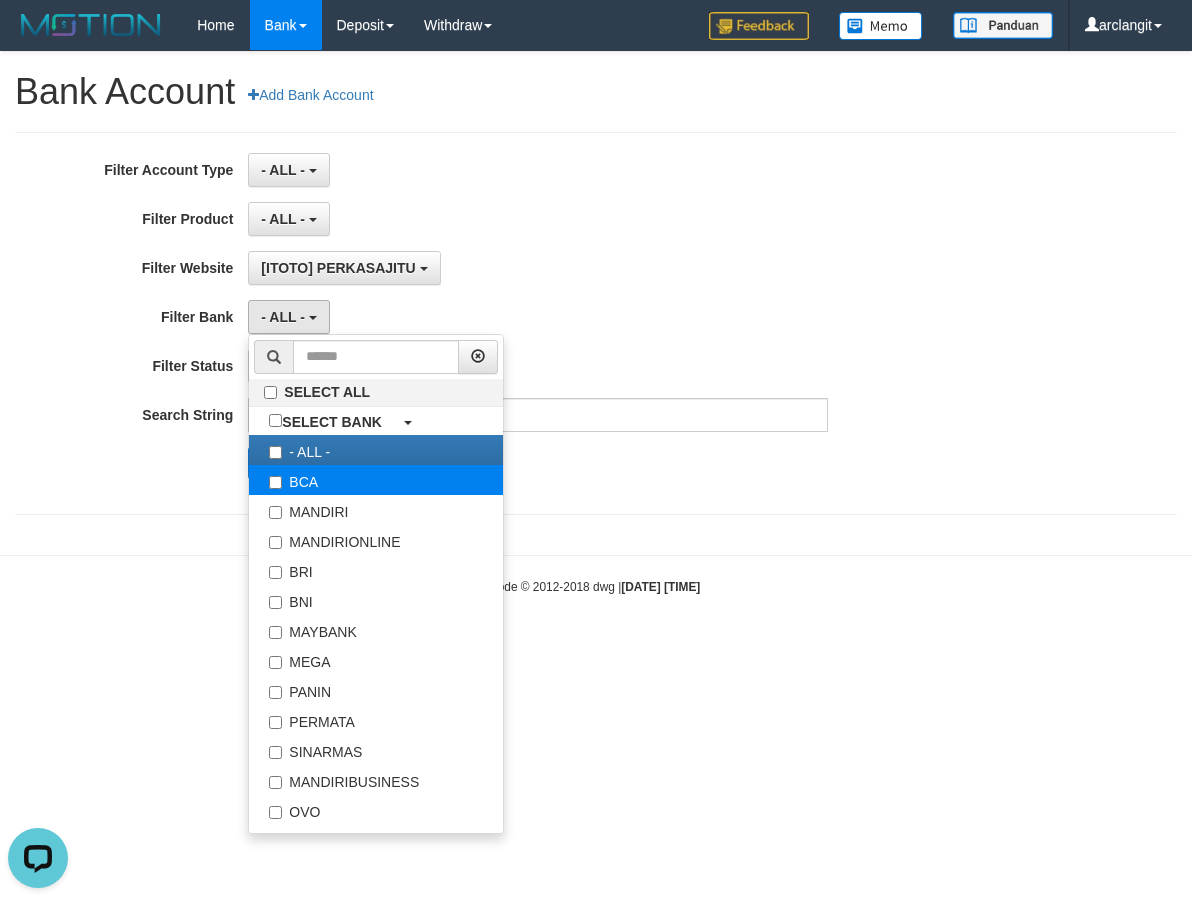 select on "***" 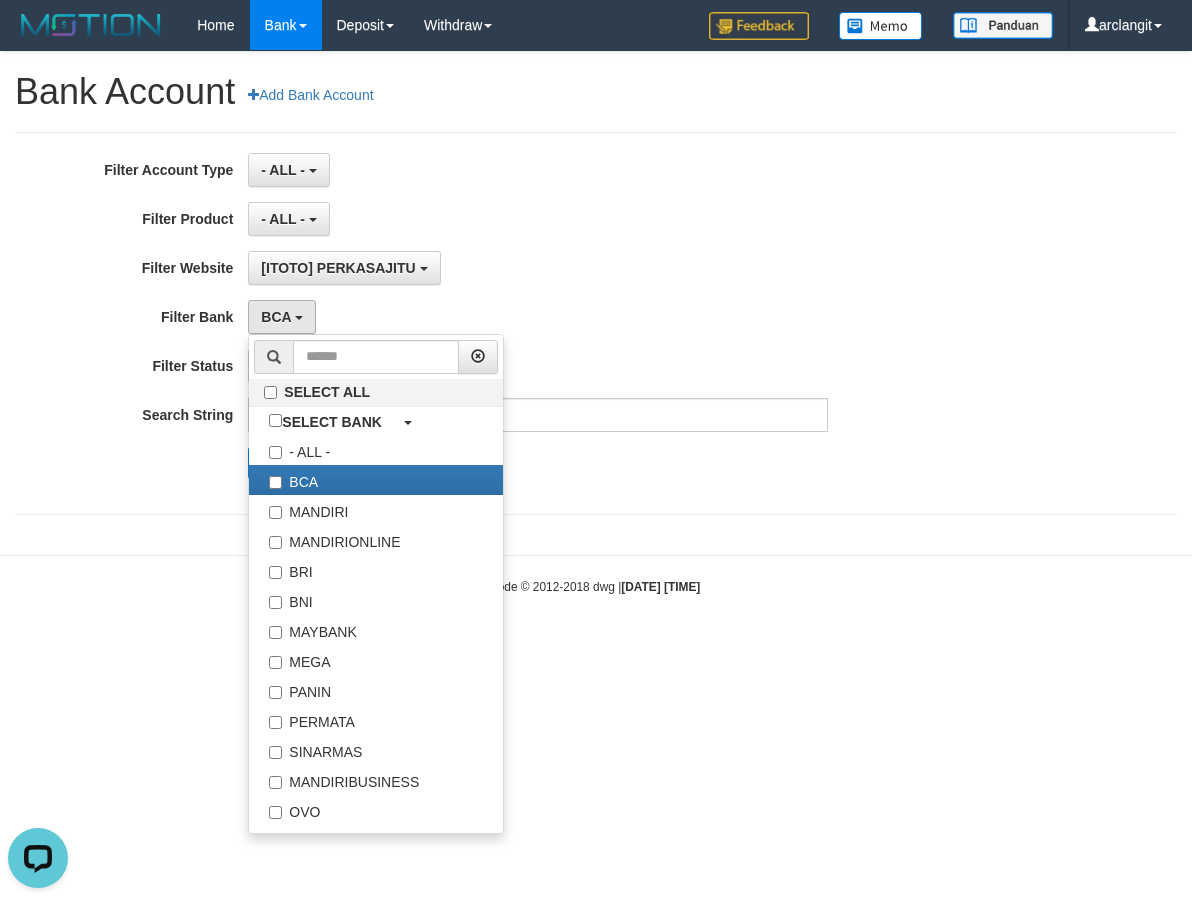 scroll, scrollTop: 18, scrollLeft: 0, axis: vertical 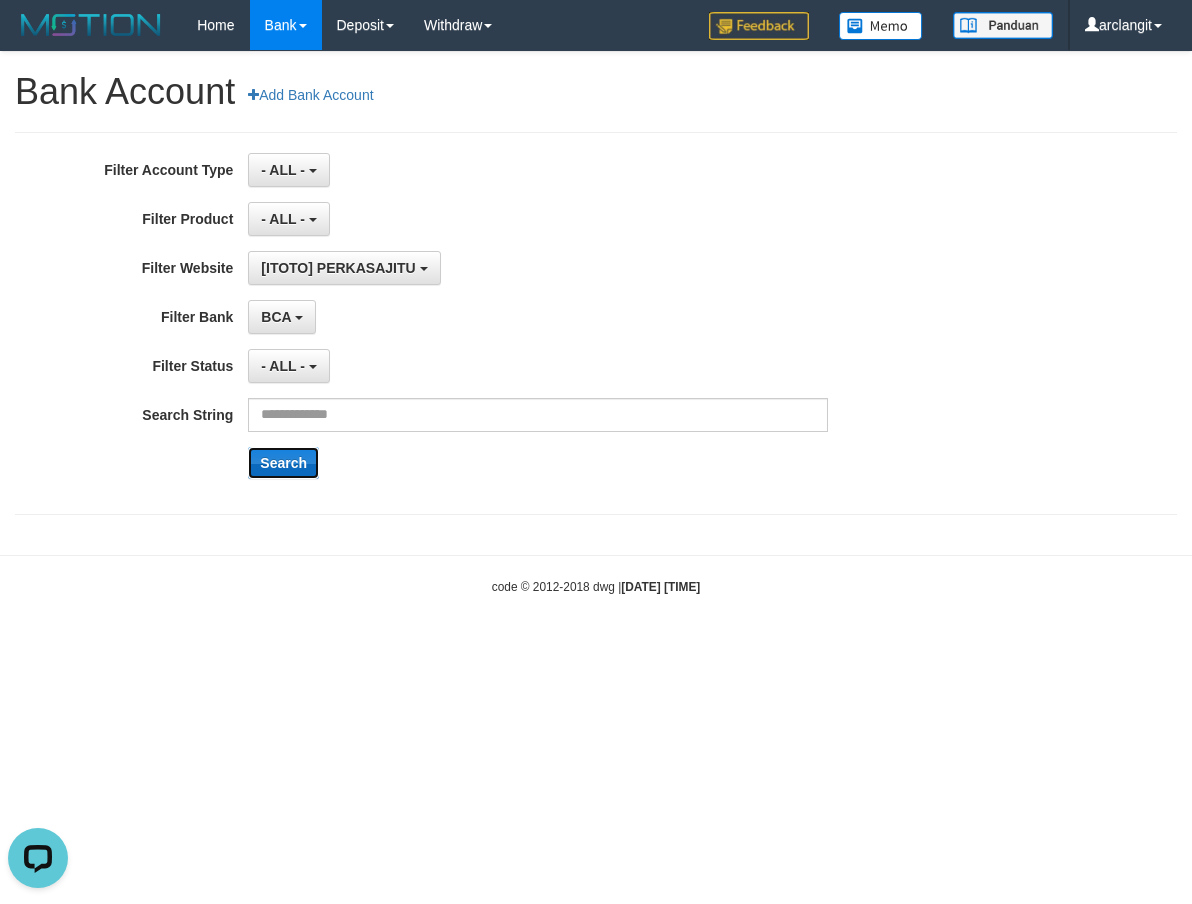 click on "Search" at bounding box center (283, 463) 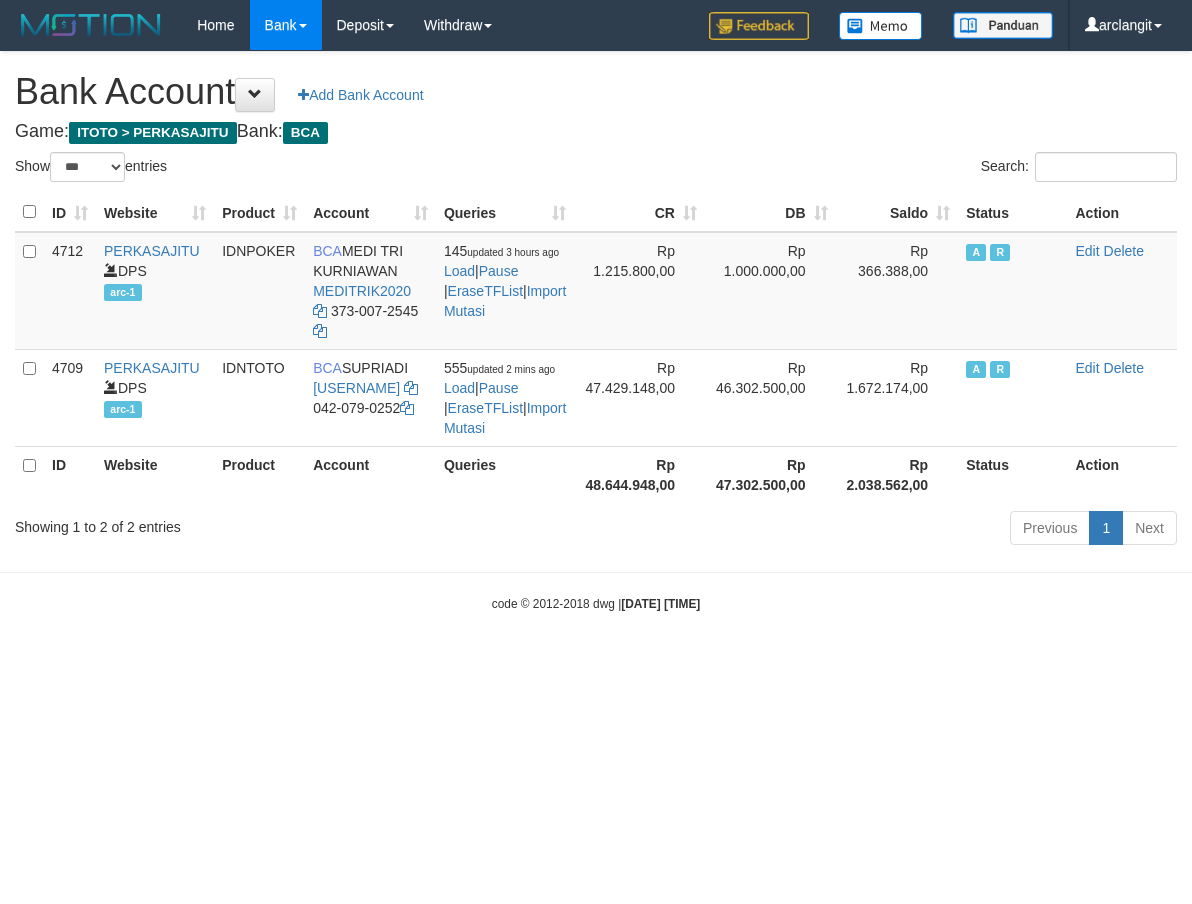 select on "***" 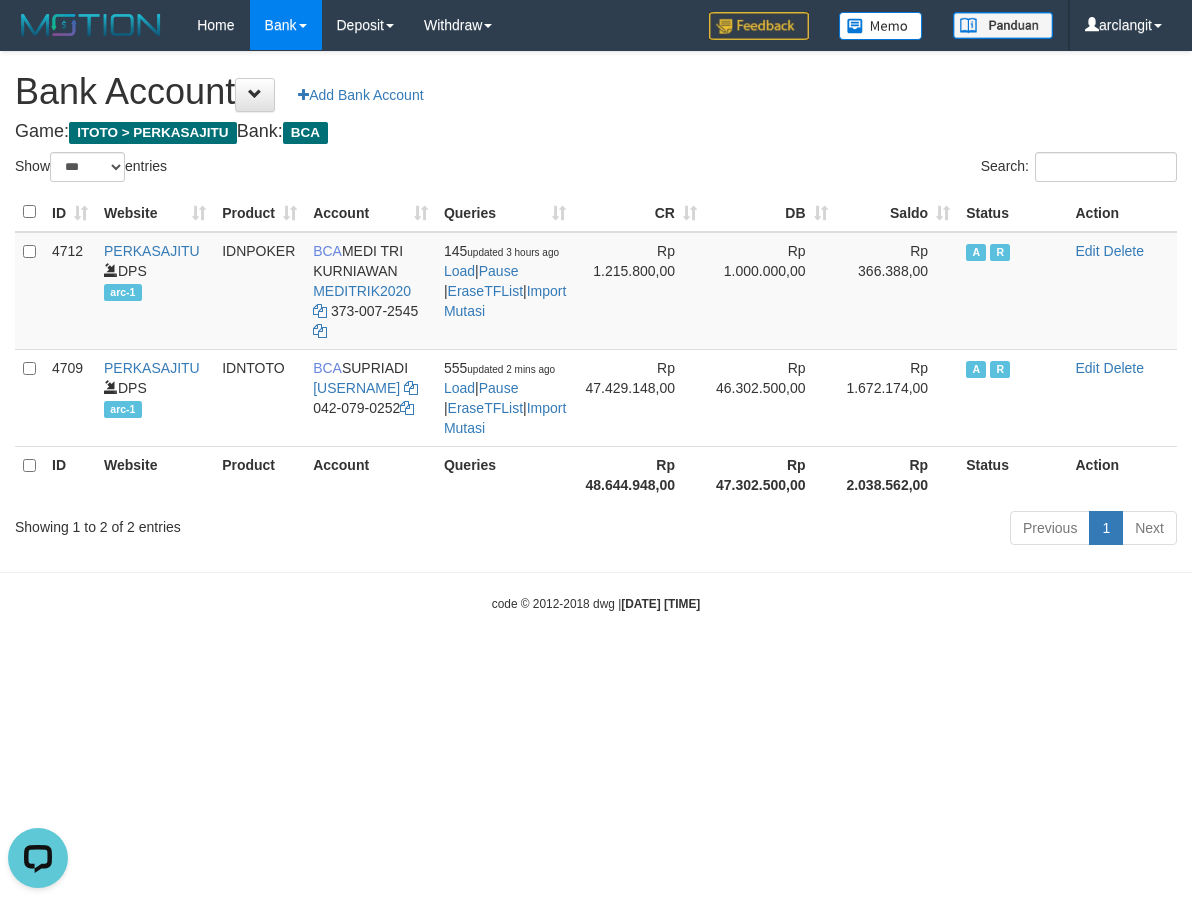 scroll, scrollTop: 0, scrollLeft: 0, axis: both 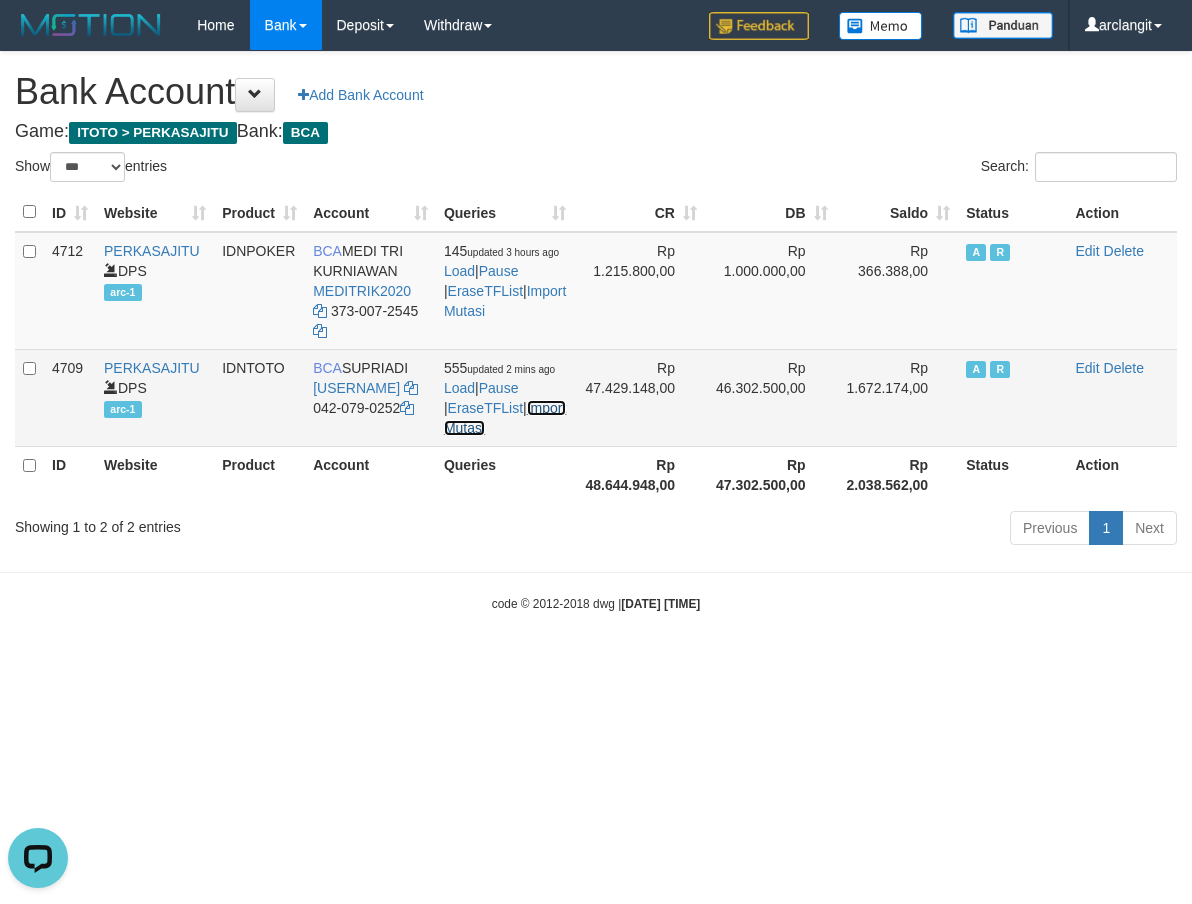 click on "Import Mutasi" at bounding box center (505, 418) 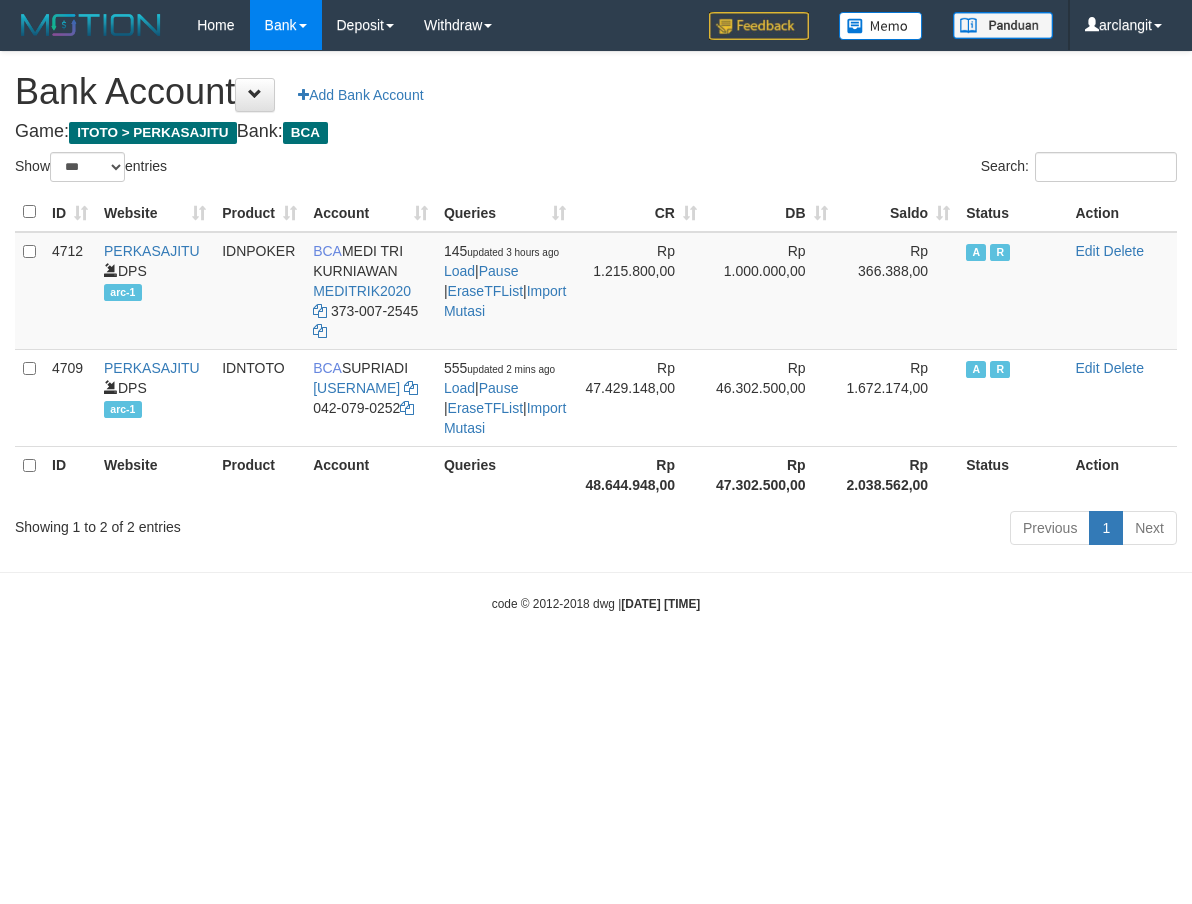 select on "***" 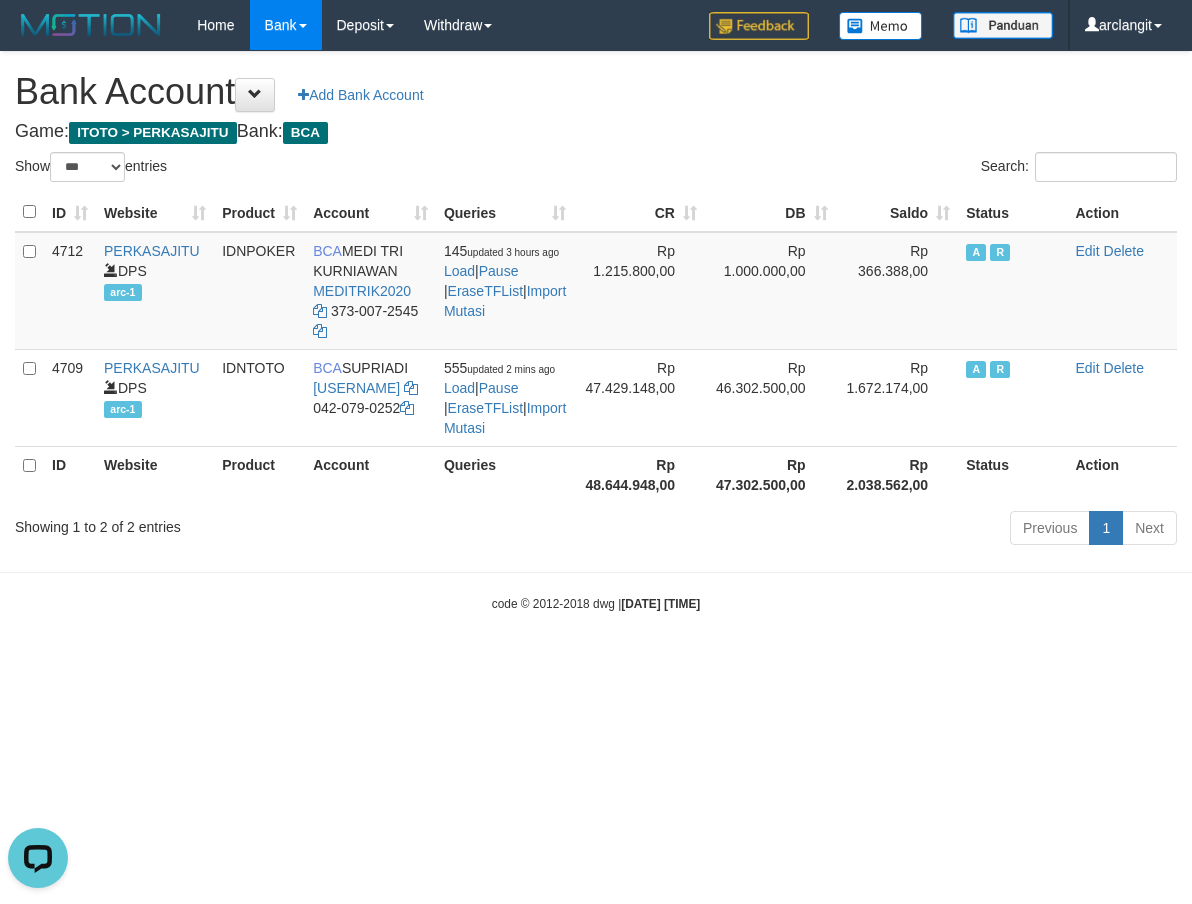 scroll, scrollTop: 0, scrollLeft: 0, axis: both 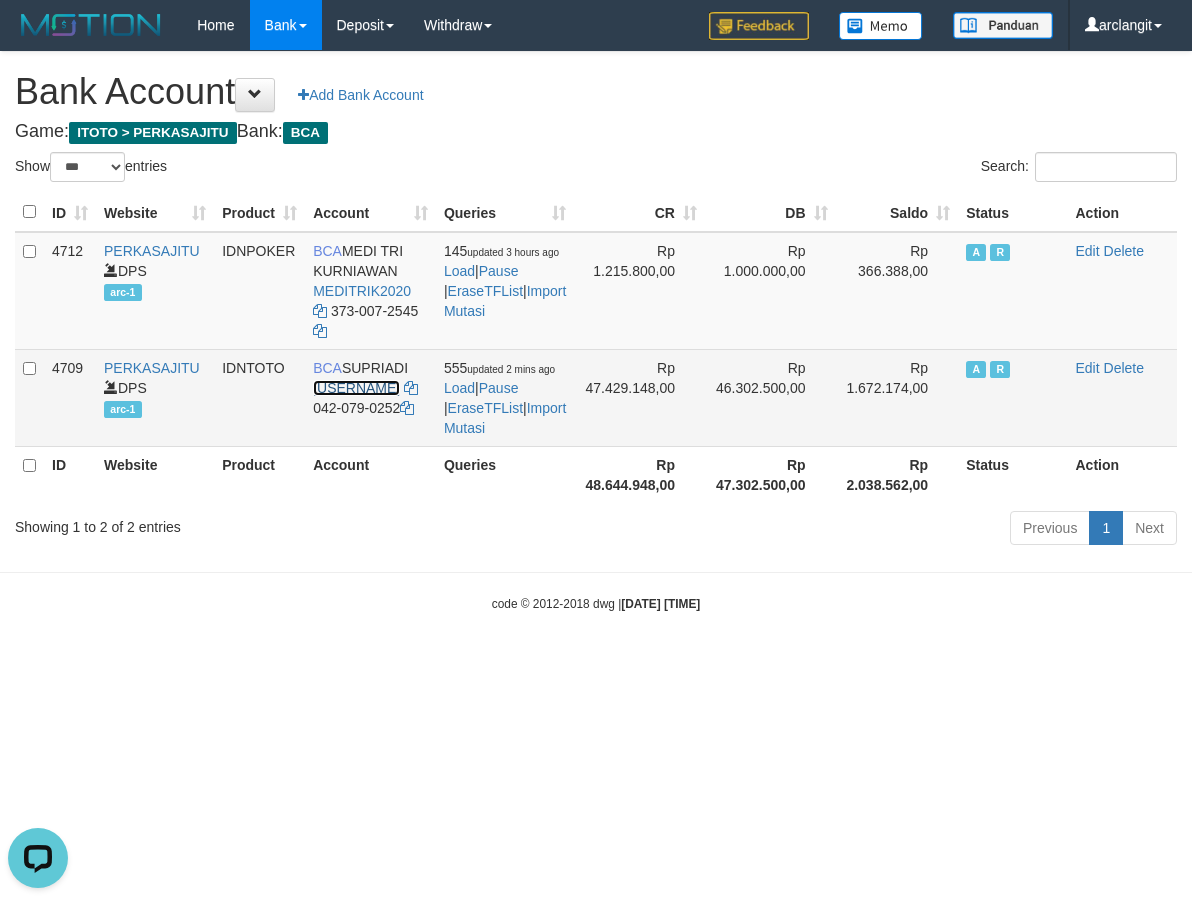 click on "[USERNAME]" at bounding box center [356, 388] 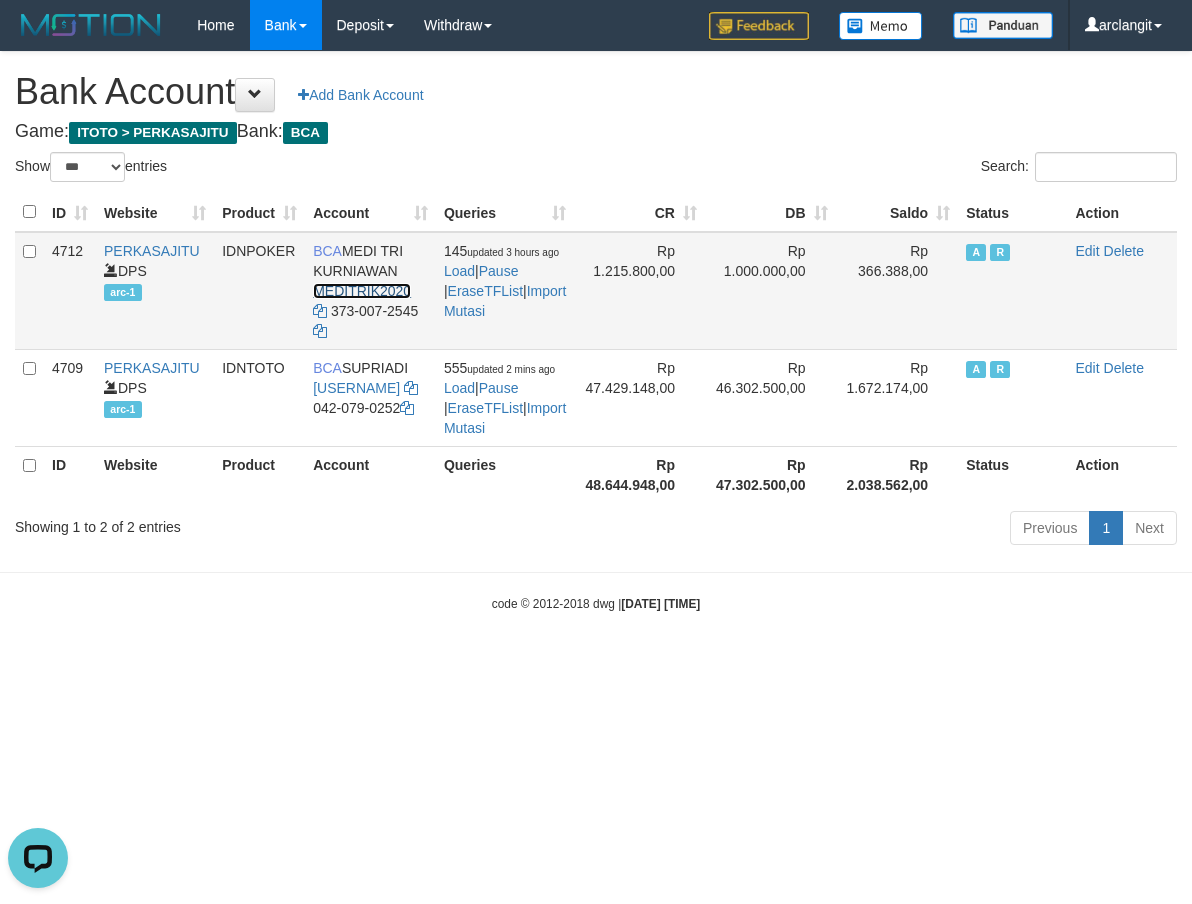 click on "MEDITRIK2020" at bounding box center (362, 291) 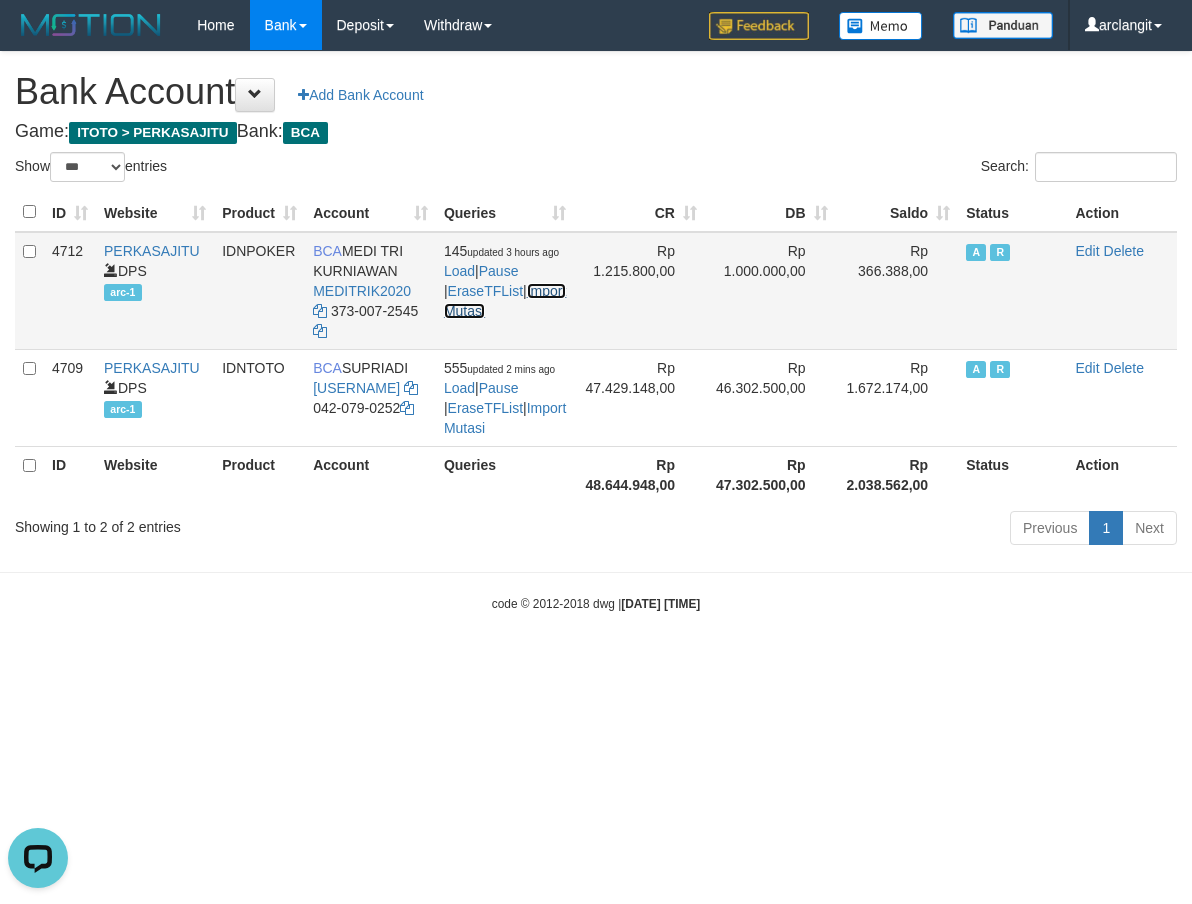 click on "Import Mutasi" at bounding box center [505, 301] 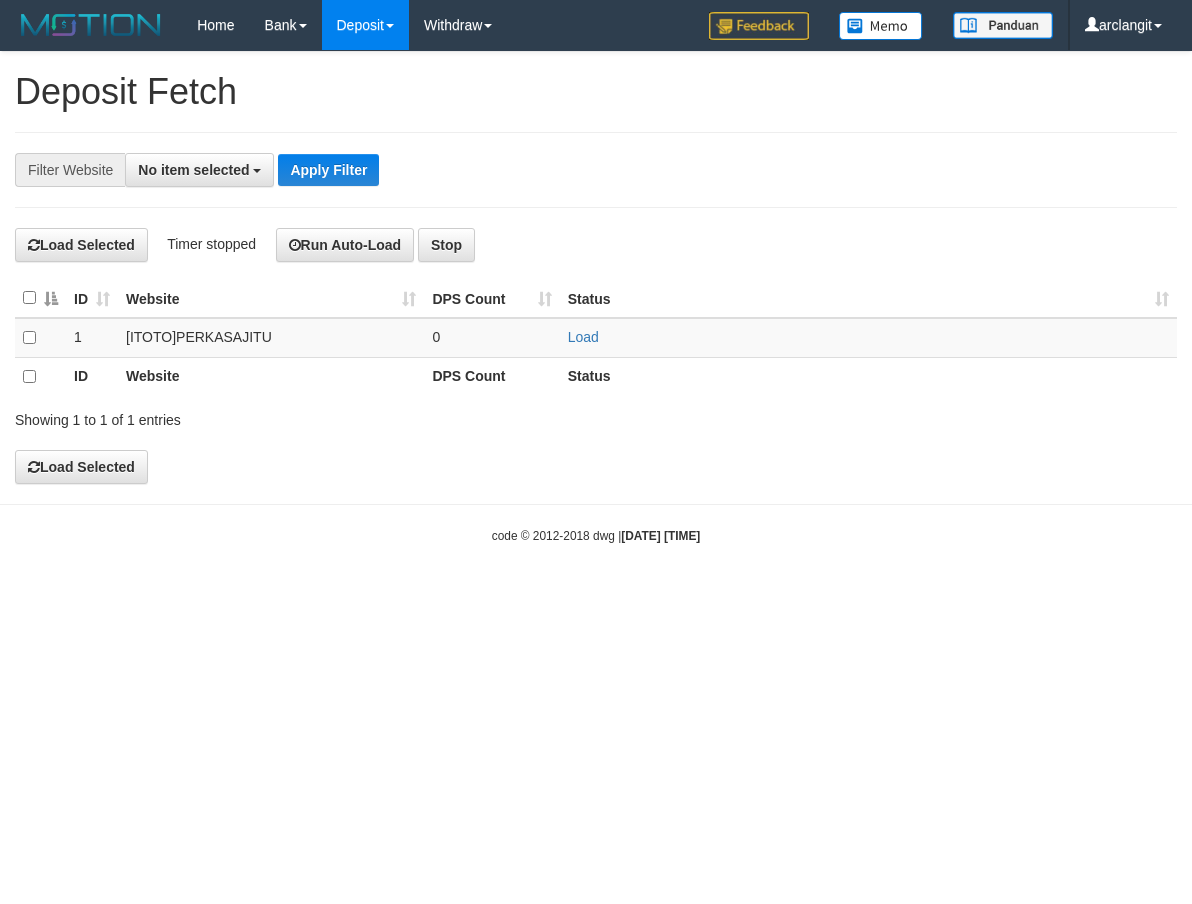 scroll, scrollTop: 0, scrollLeft: 0, axis: both 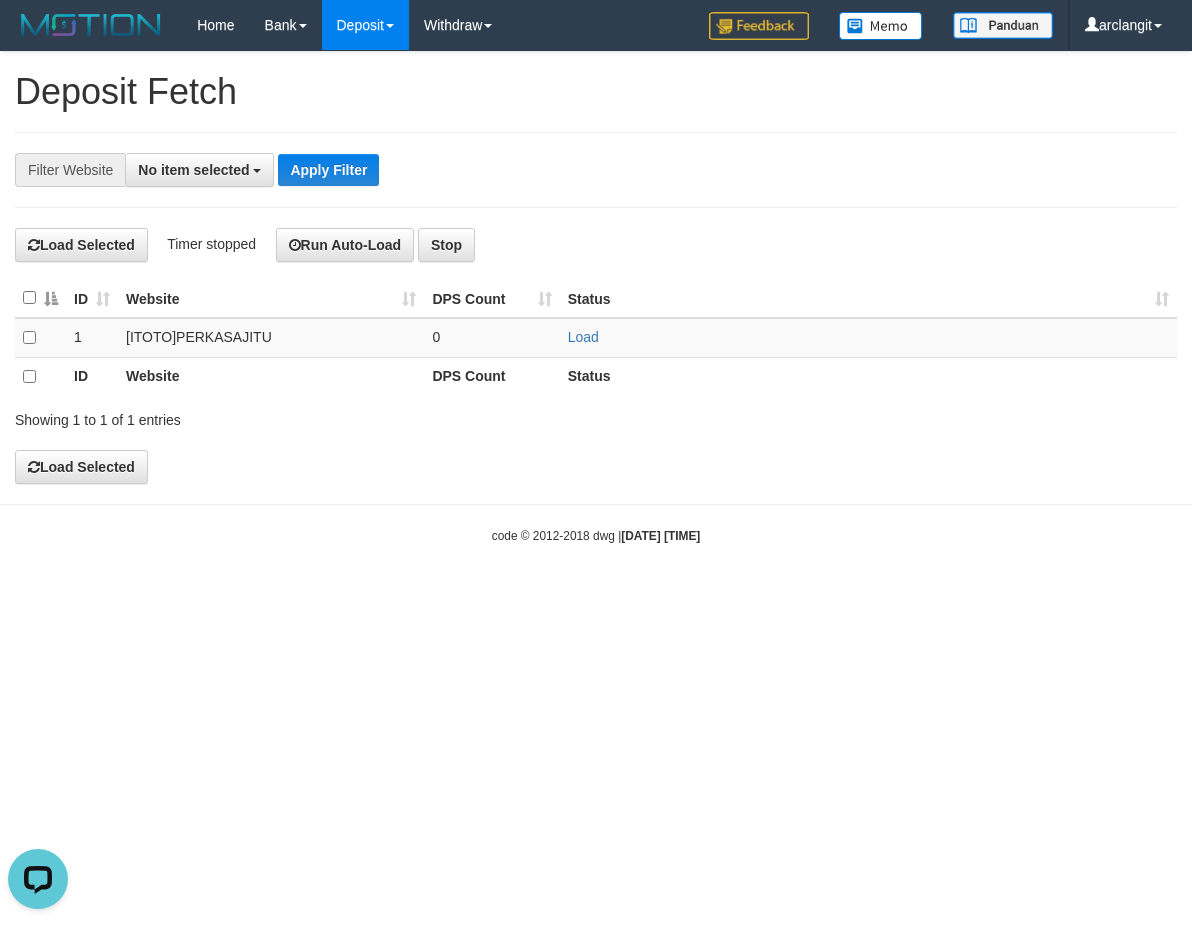 click on "**********" at bounding box center (596, 170) 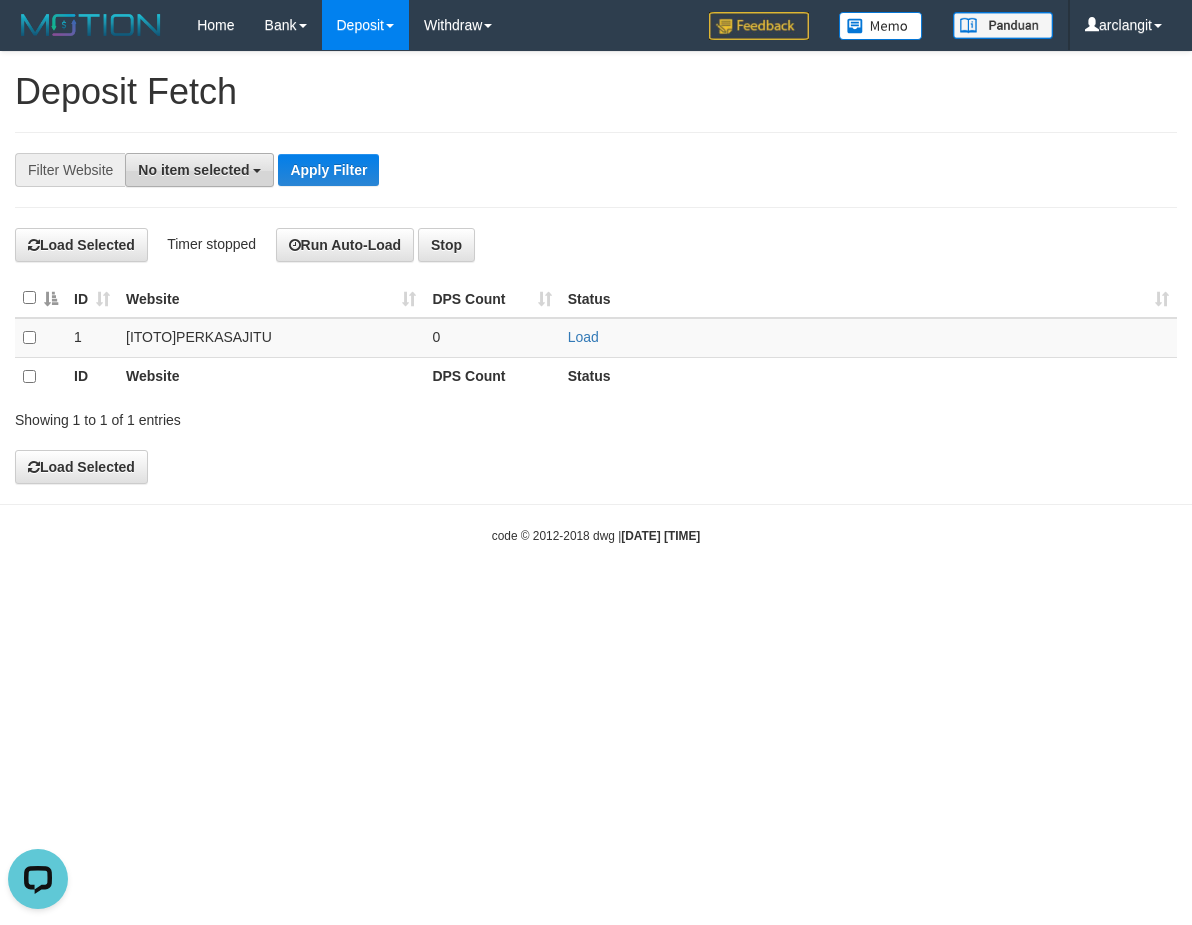 click on "No item selected" at bounding box center (193, 170) 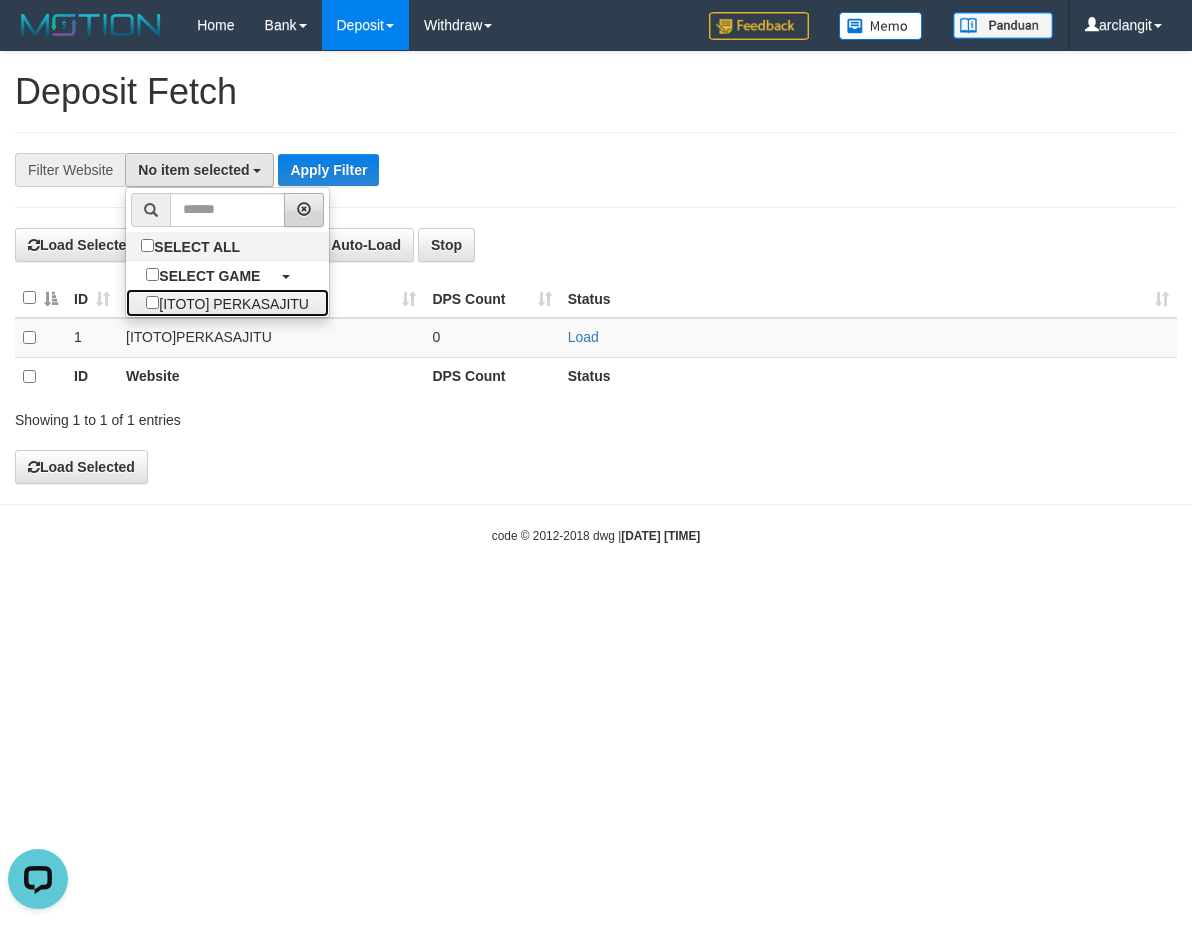 drag, startPoint x: 182, startPoint y: 300, endPoint x: 311, endPoint y: 213, distance: 155.59563 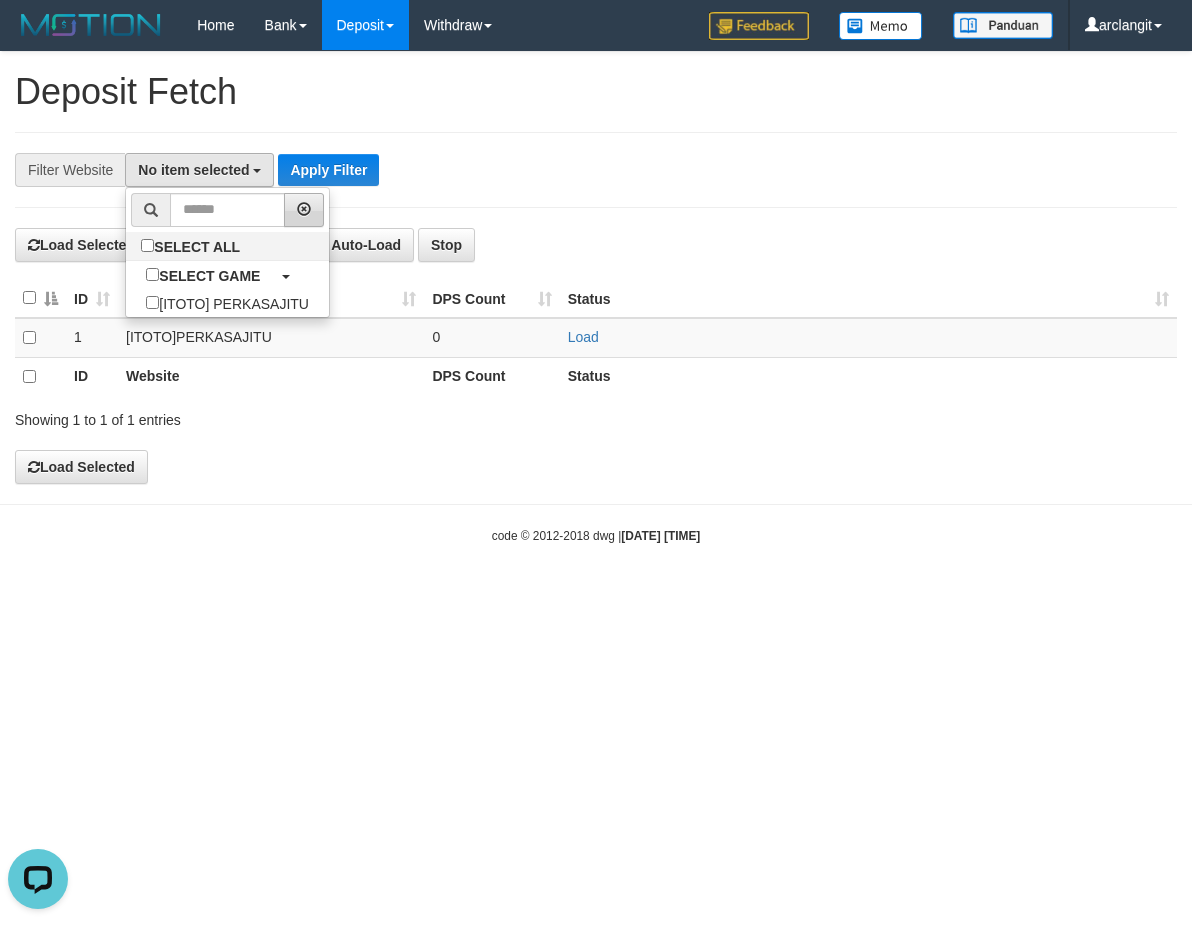 select on "***" 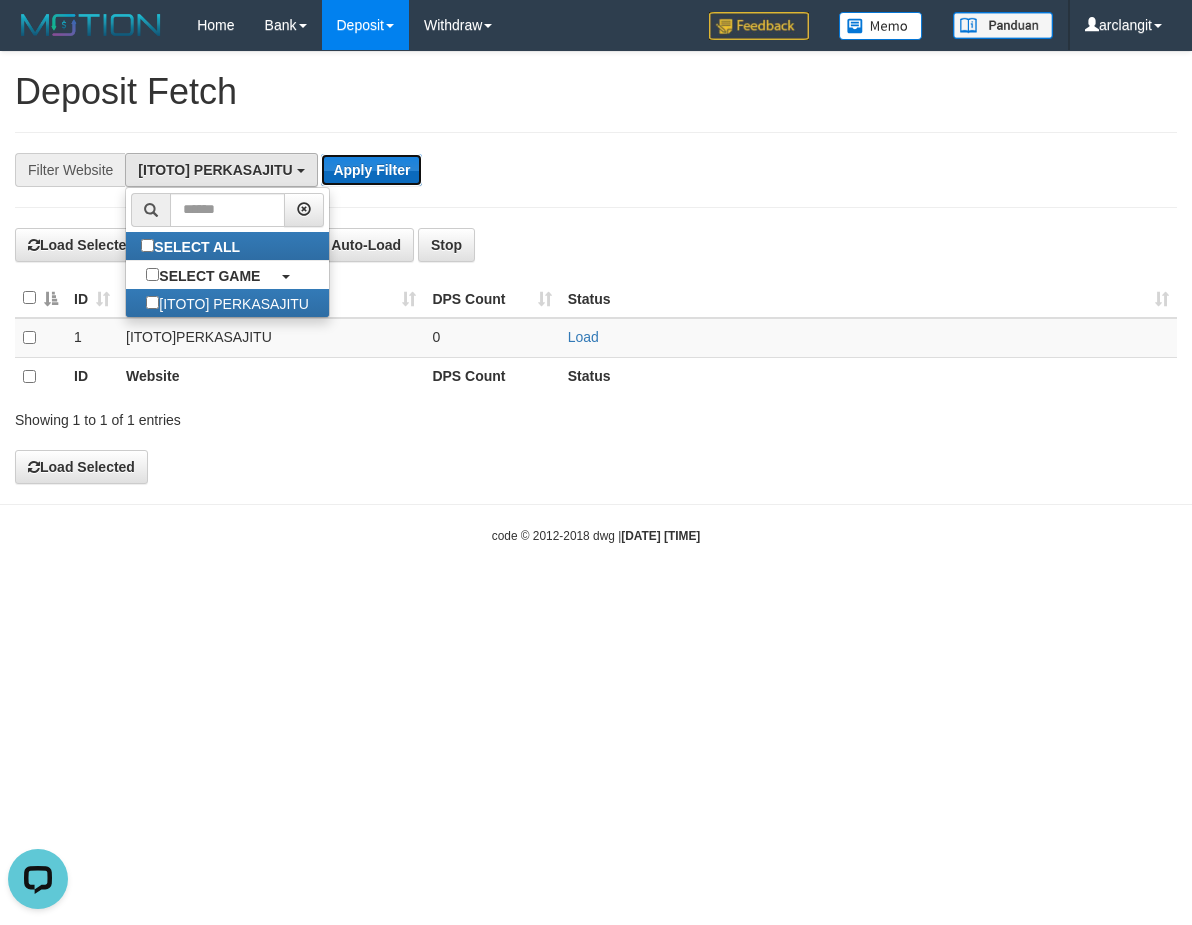 click on "Apply Filter" at bounding box center (371, 170) 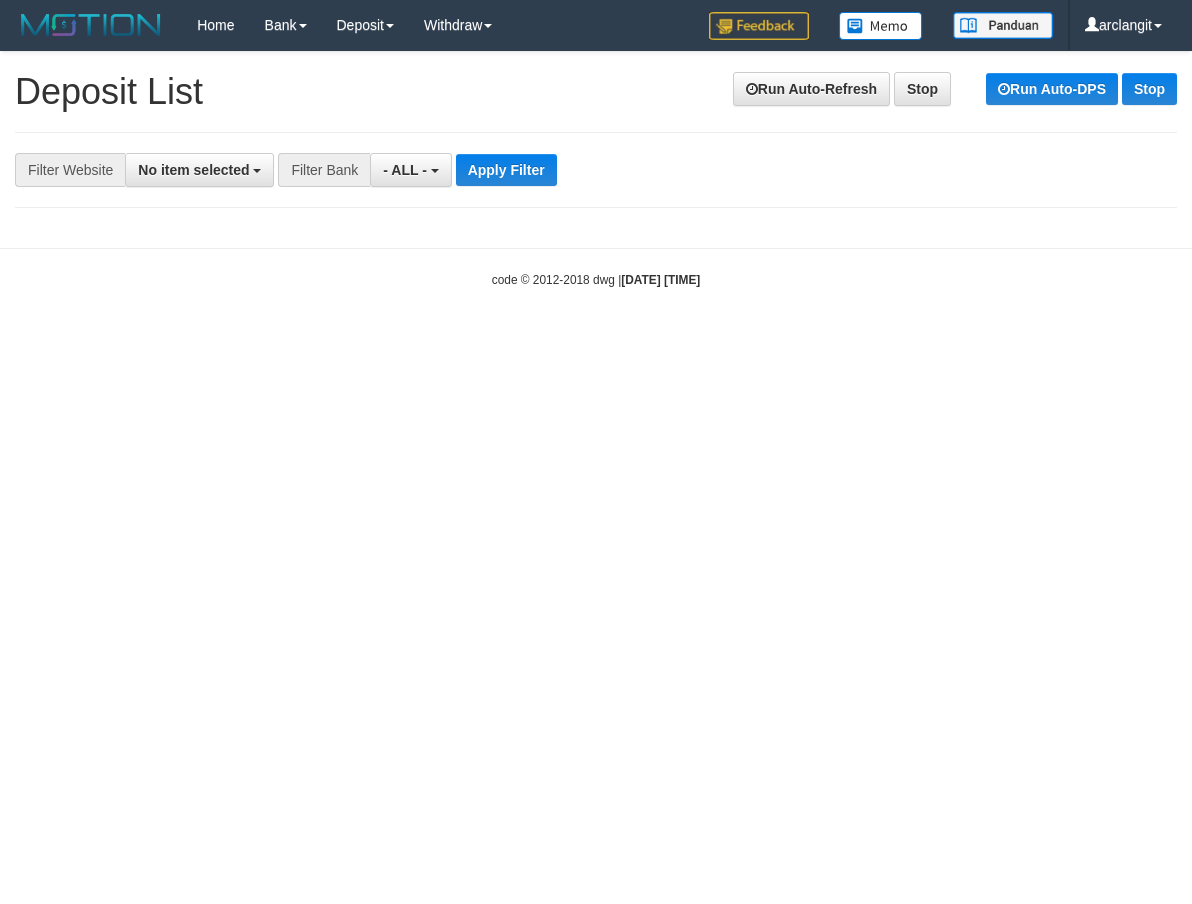 scroll, scrollTop: 0, scrollLeft: 0, axis: both 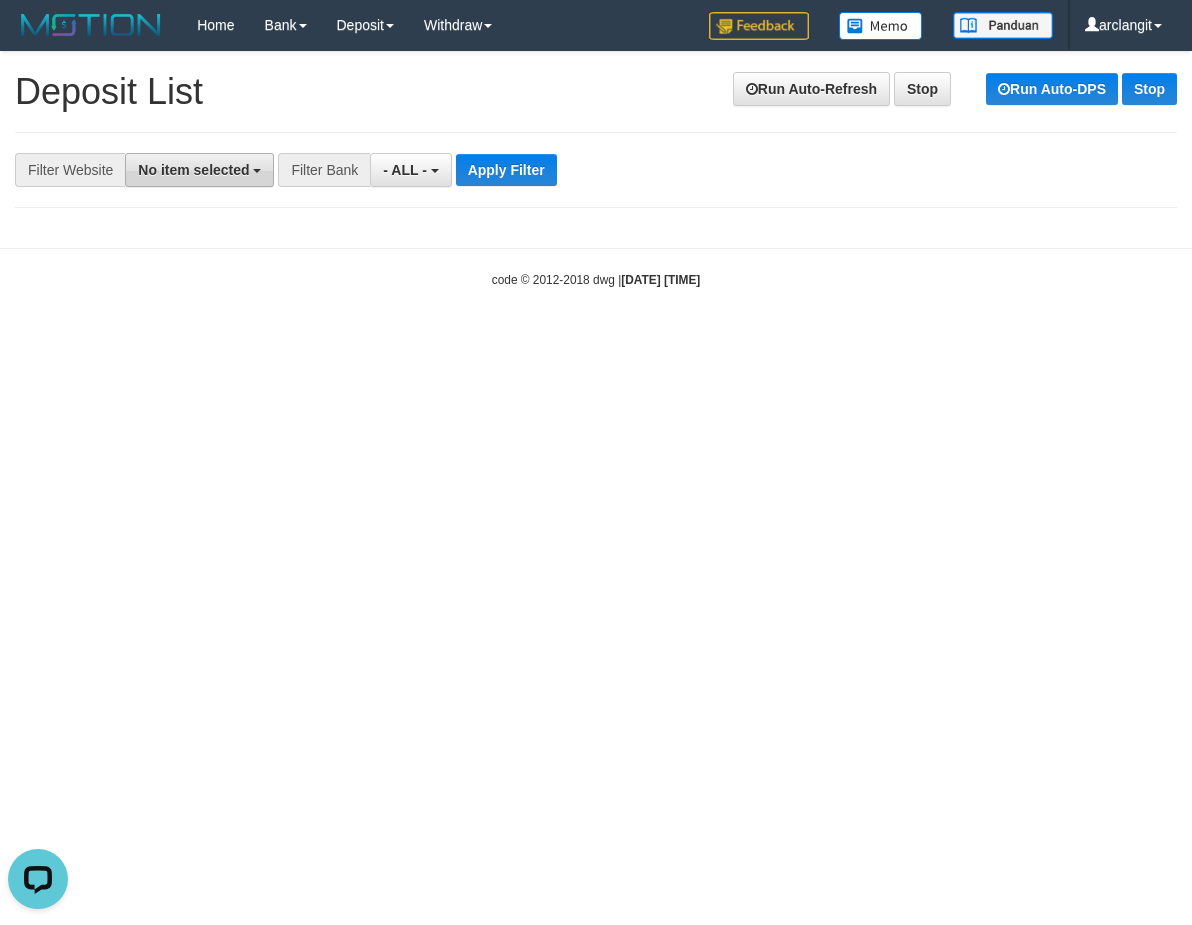 click on "No item selected" at bounding box center [193, 170] 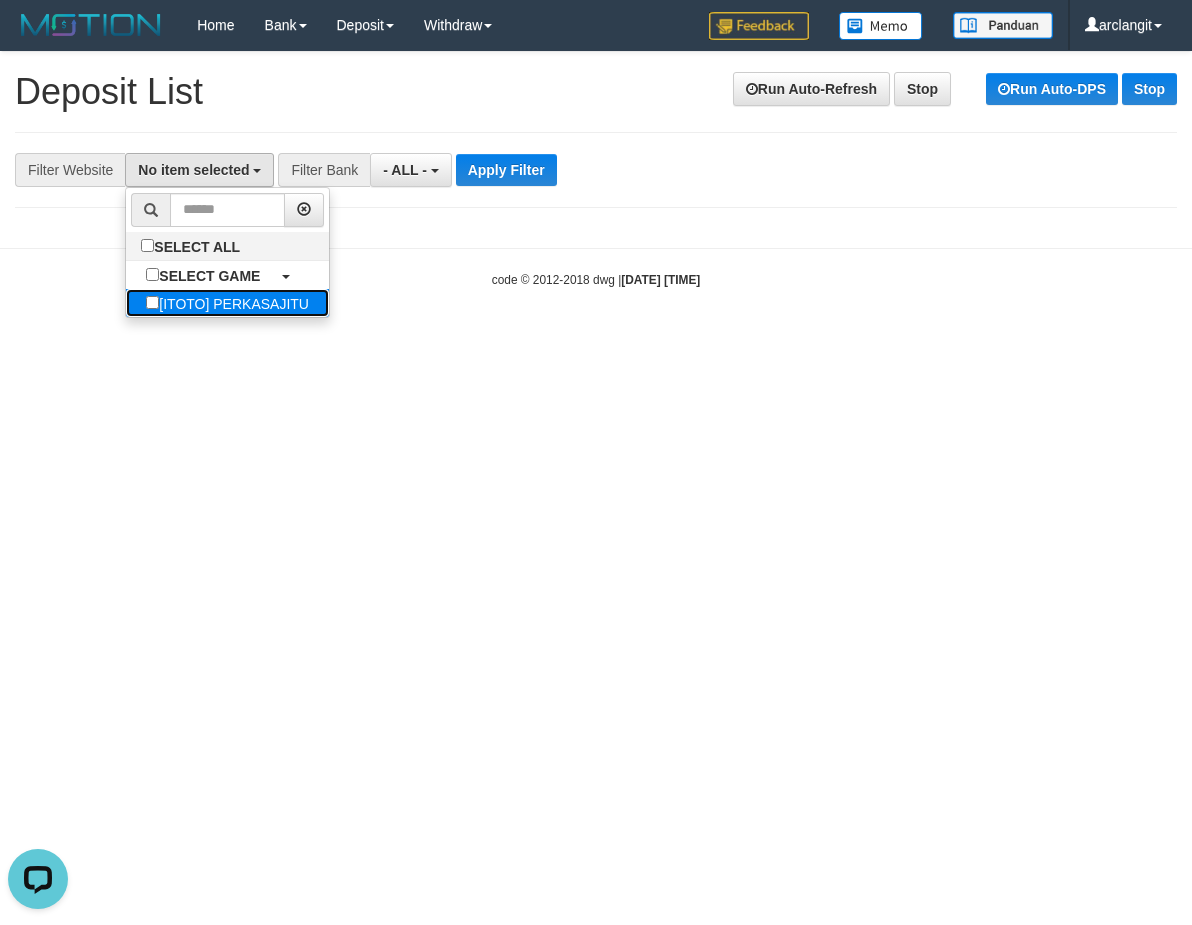 click on "[ITOTO] PERKASAJITU" at bounding box center (227, 303) 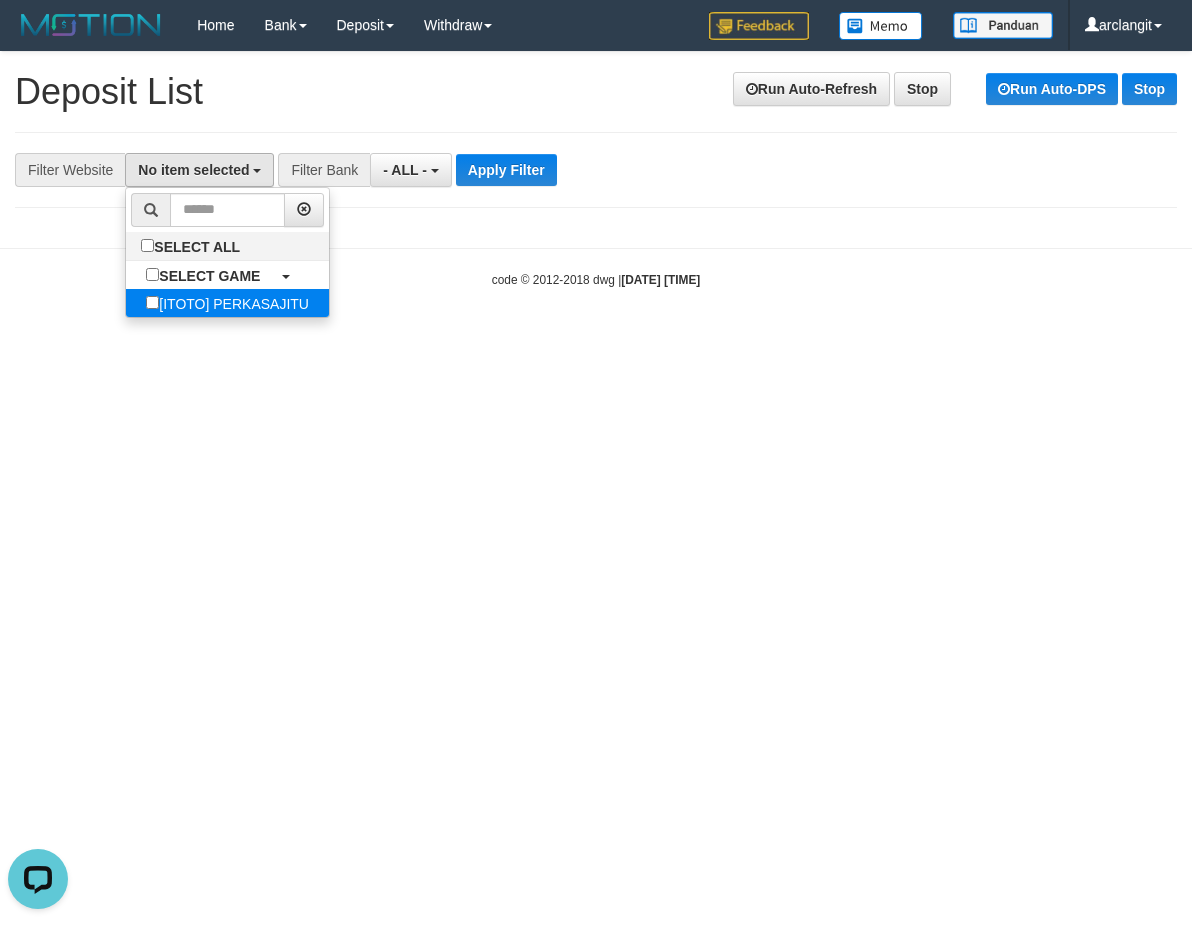 select on "***" 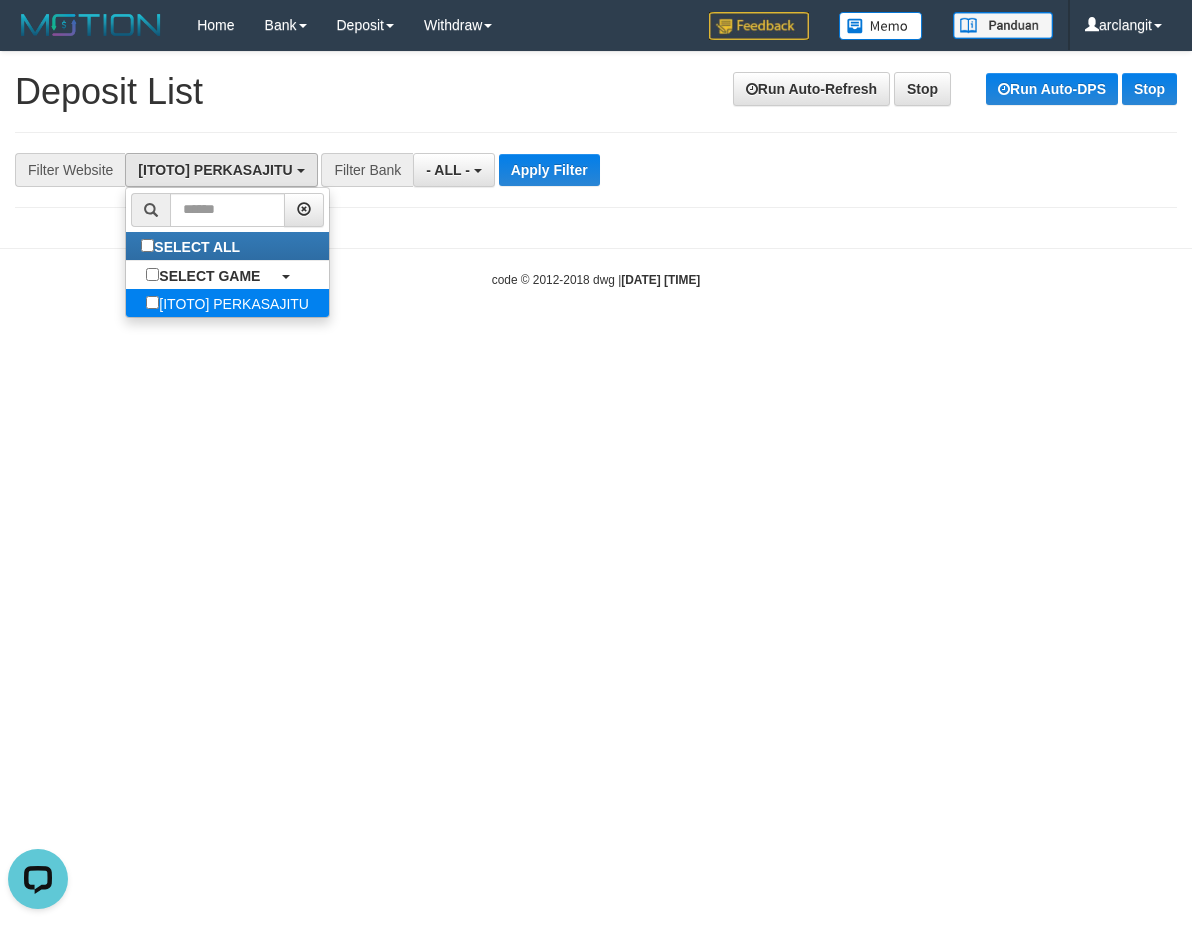 scroll, scrollTop: 18, scrollLeft: 0, axis: vertical 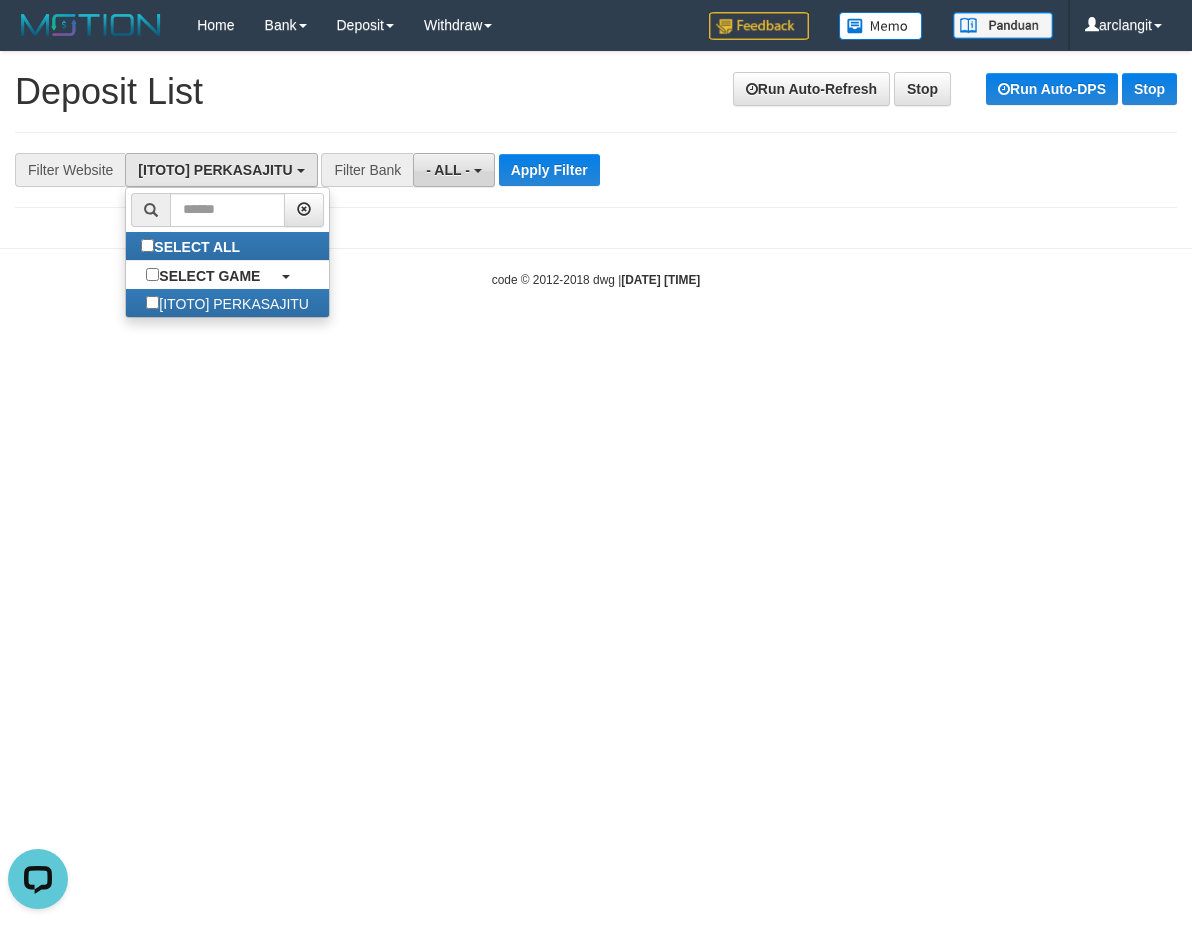 click on "- ALL -" at bounding box center [448, 170] 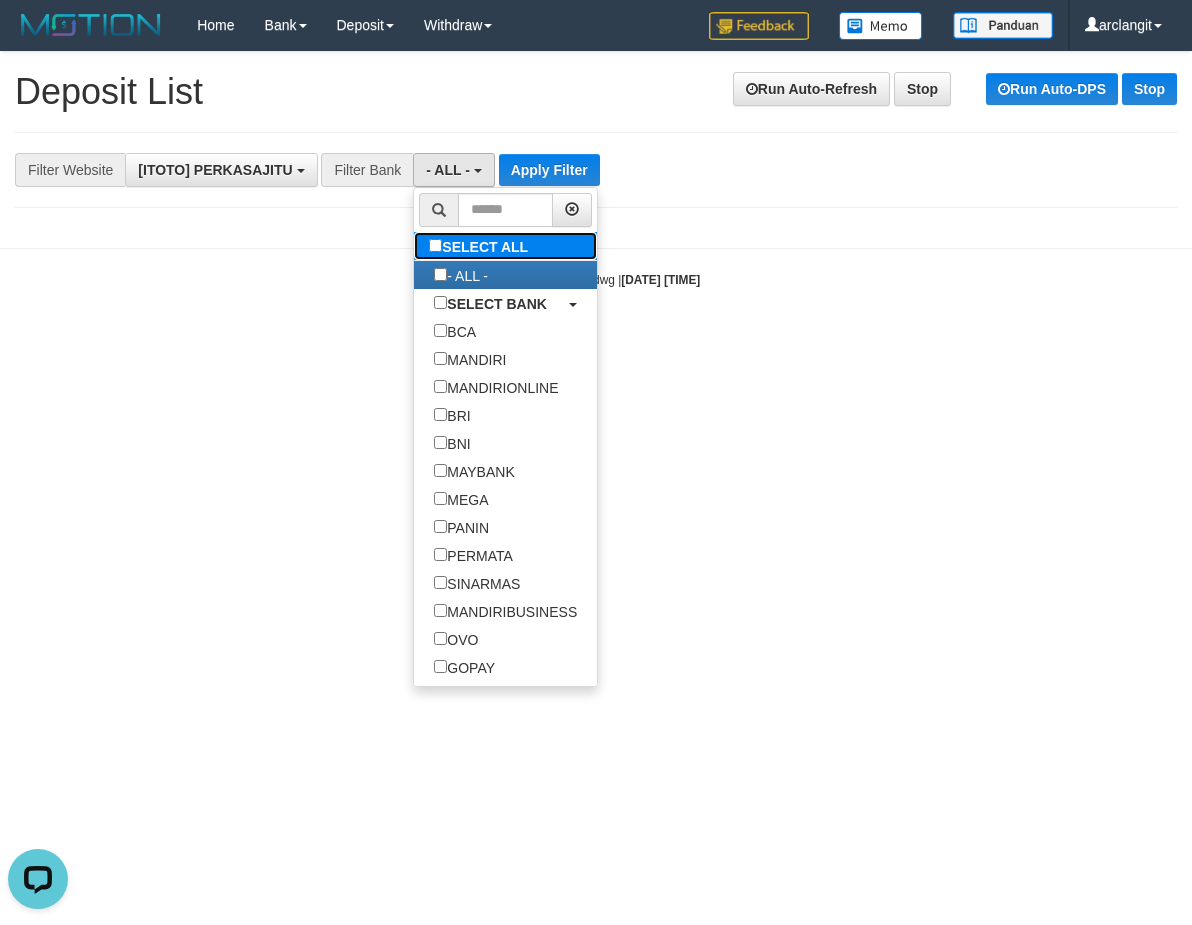 click on "SELECT ALL" at bounding box center [481, 246] 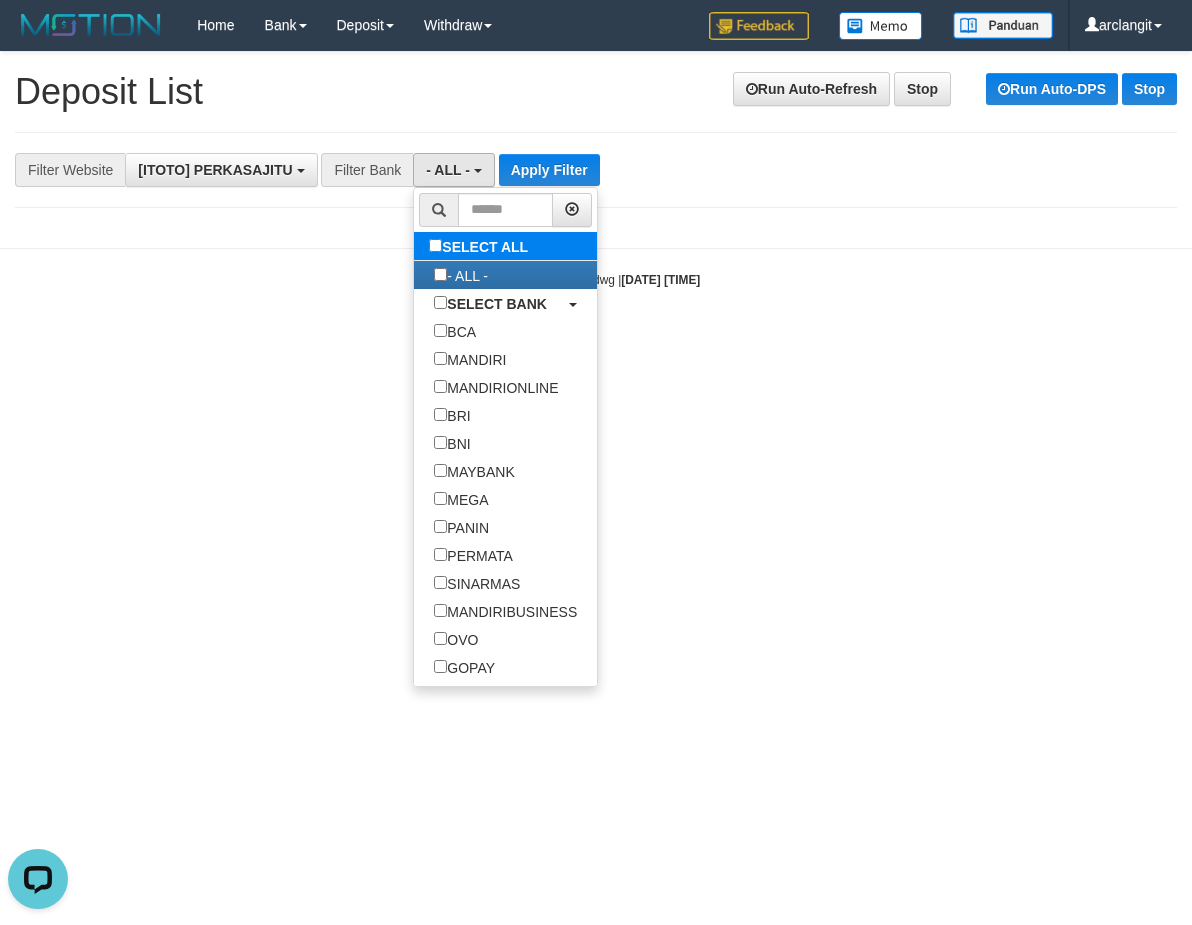 type 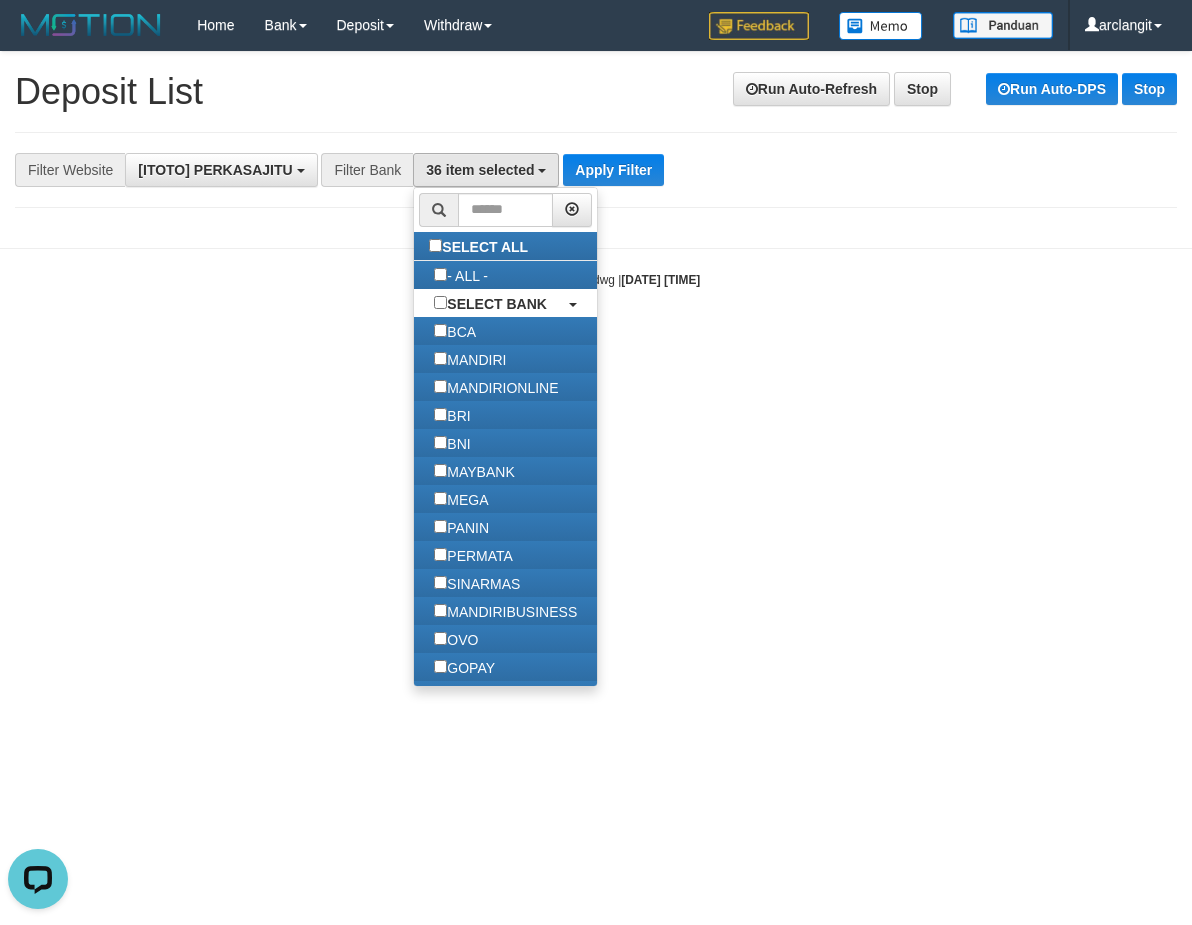 click on "**********" at bounding box center [496, 170] 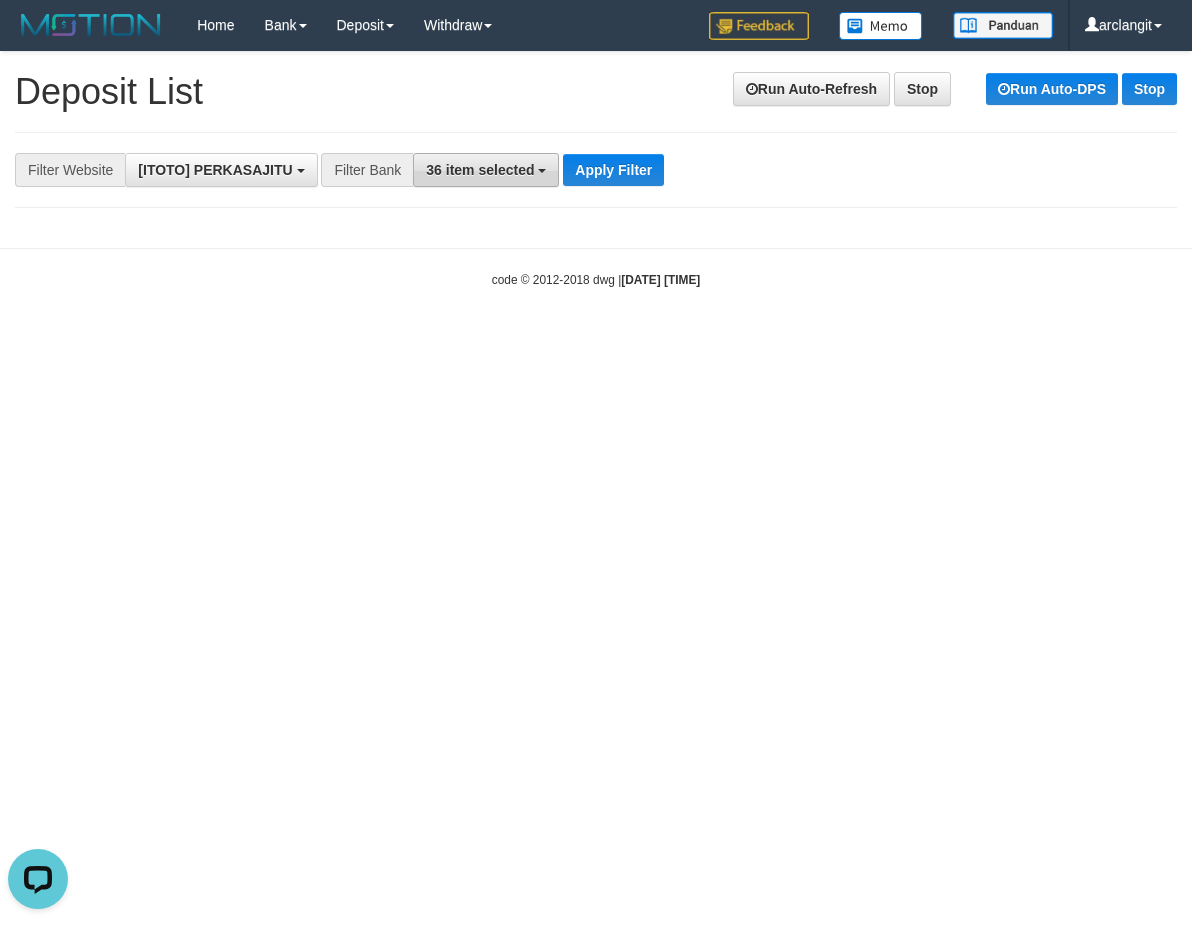 click on "36 item selected" at bounding box center (480, 170) 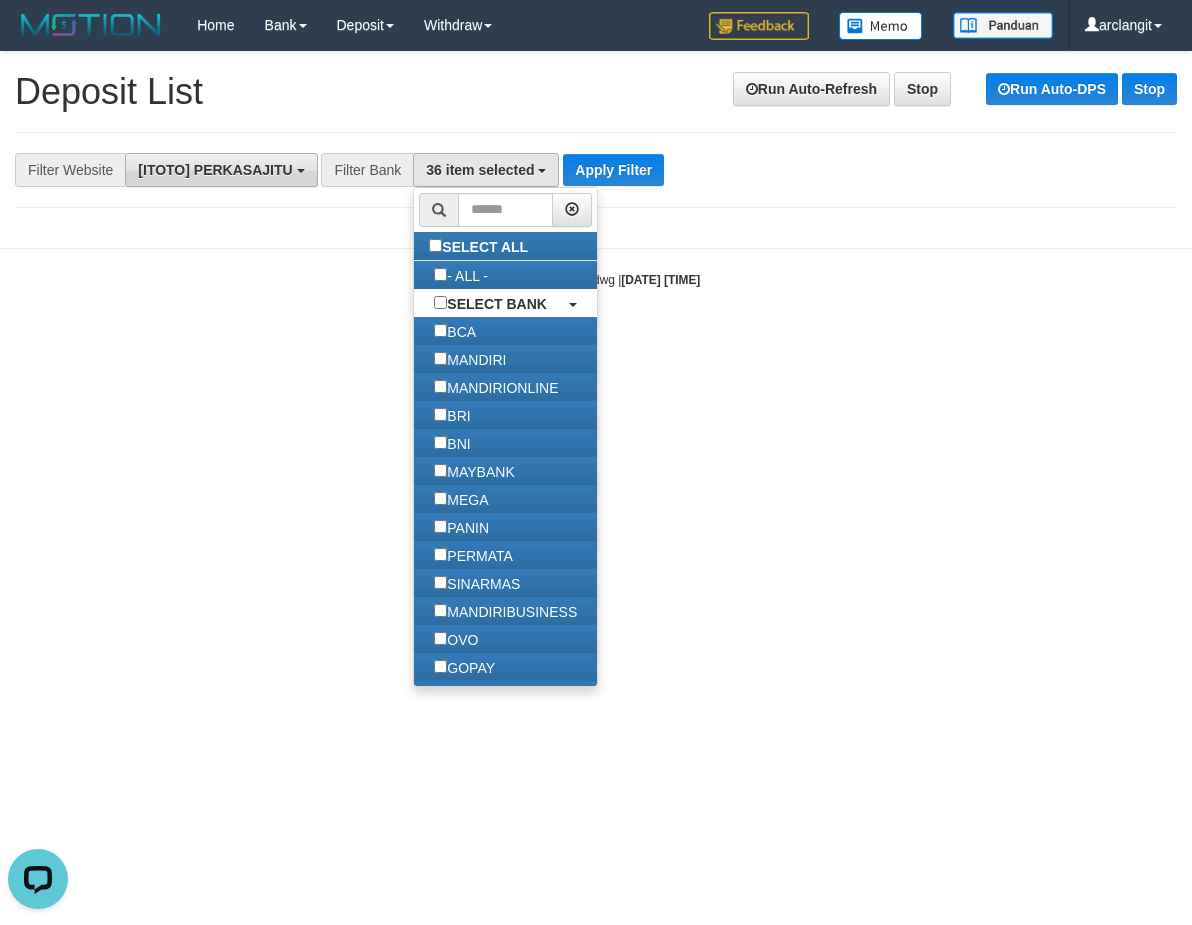 click on "[ITOTO] PERKASAJITU" at bounding box center [215, 170] 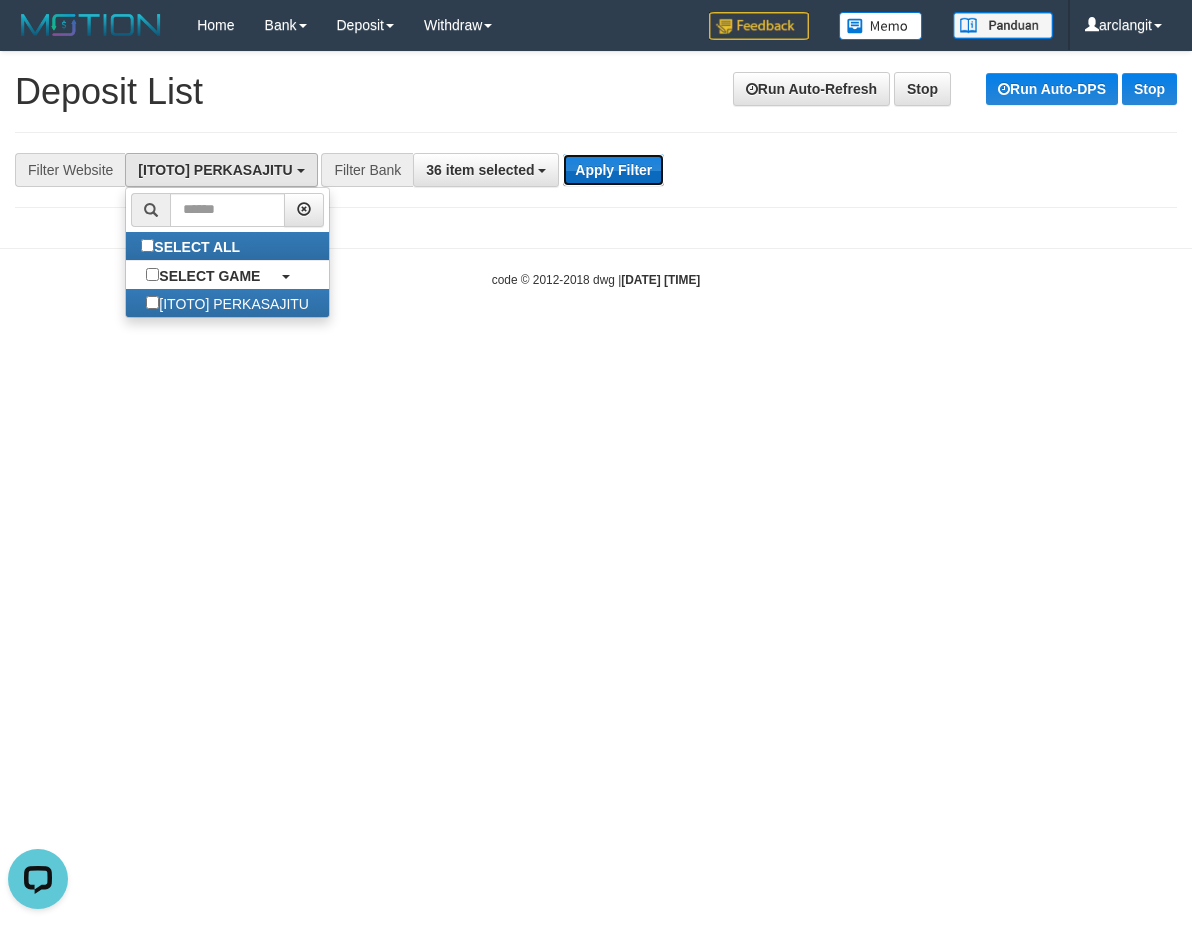 click on "Apply Filter" at bounding box center [613, 170] 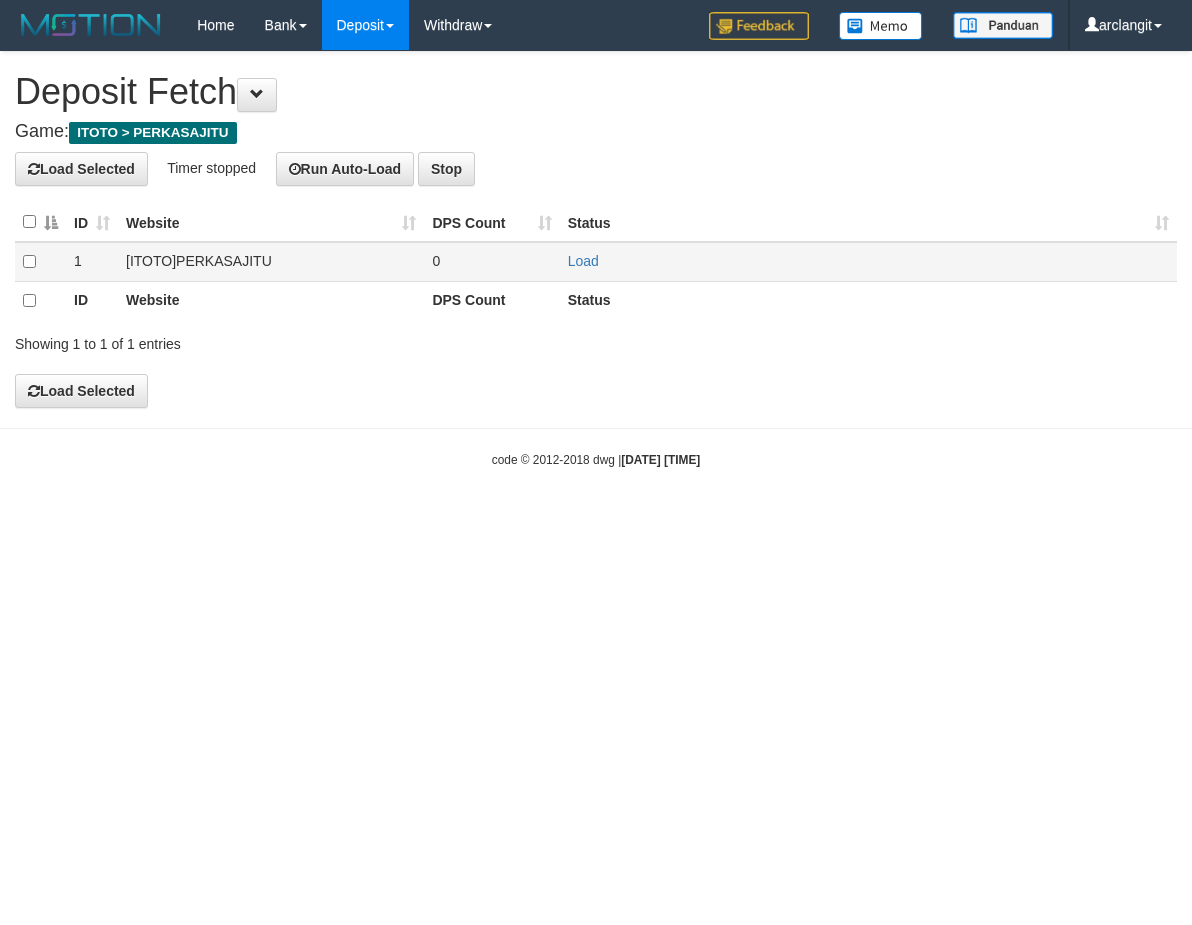 scroll, scrollTop: 0, scrollLeft: 0, axis: both 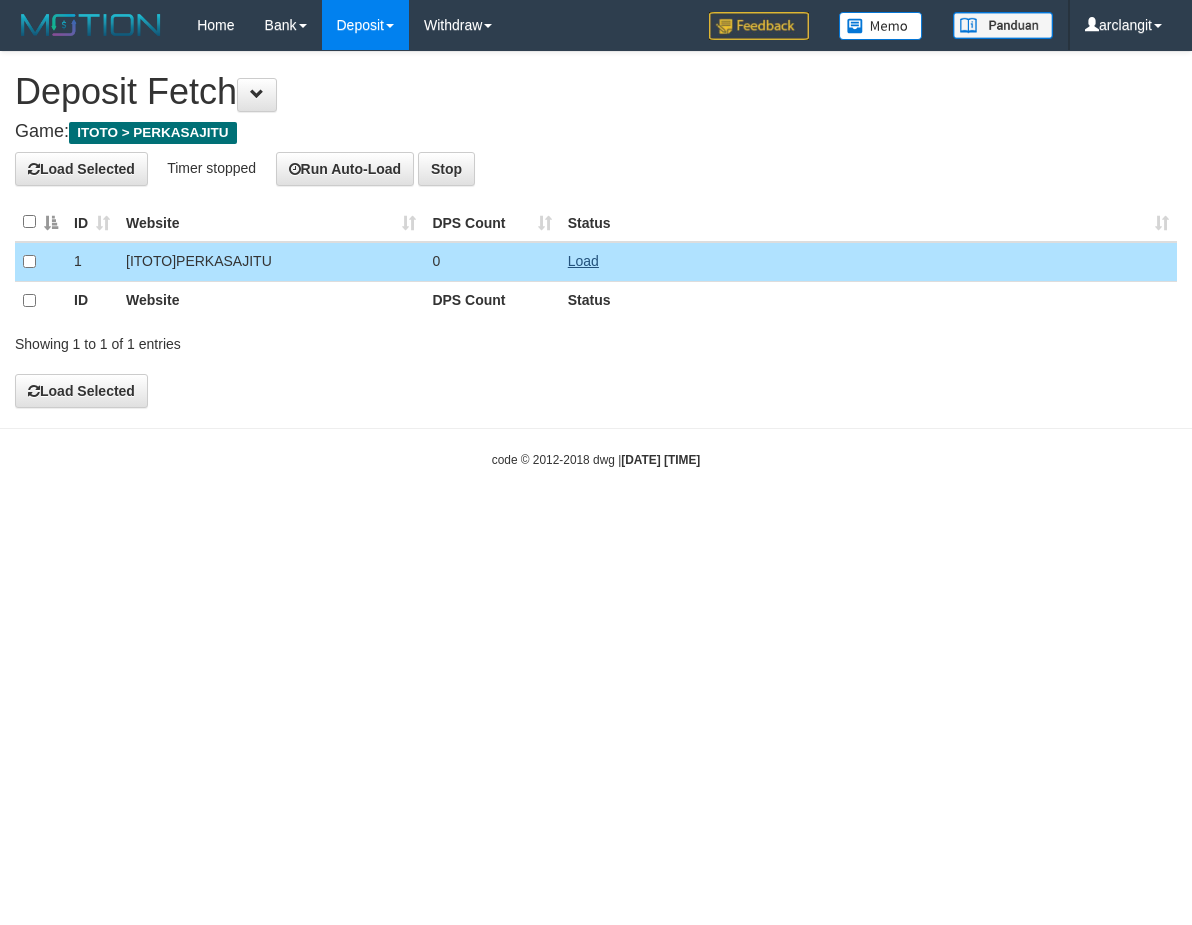 click on "0" at bounding box center [491, 262] 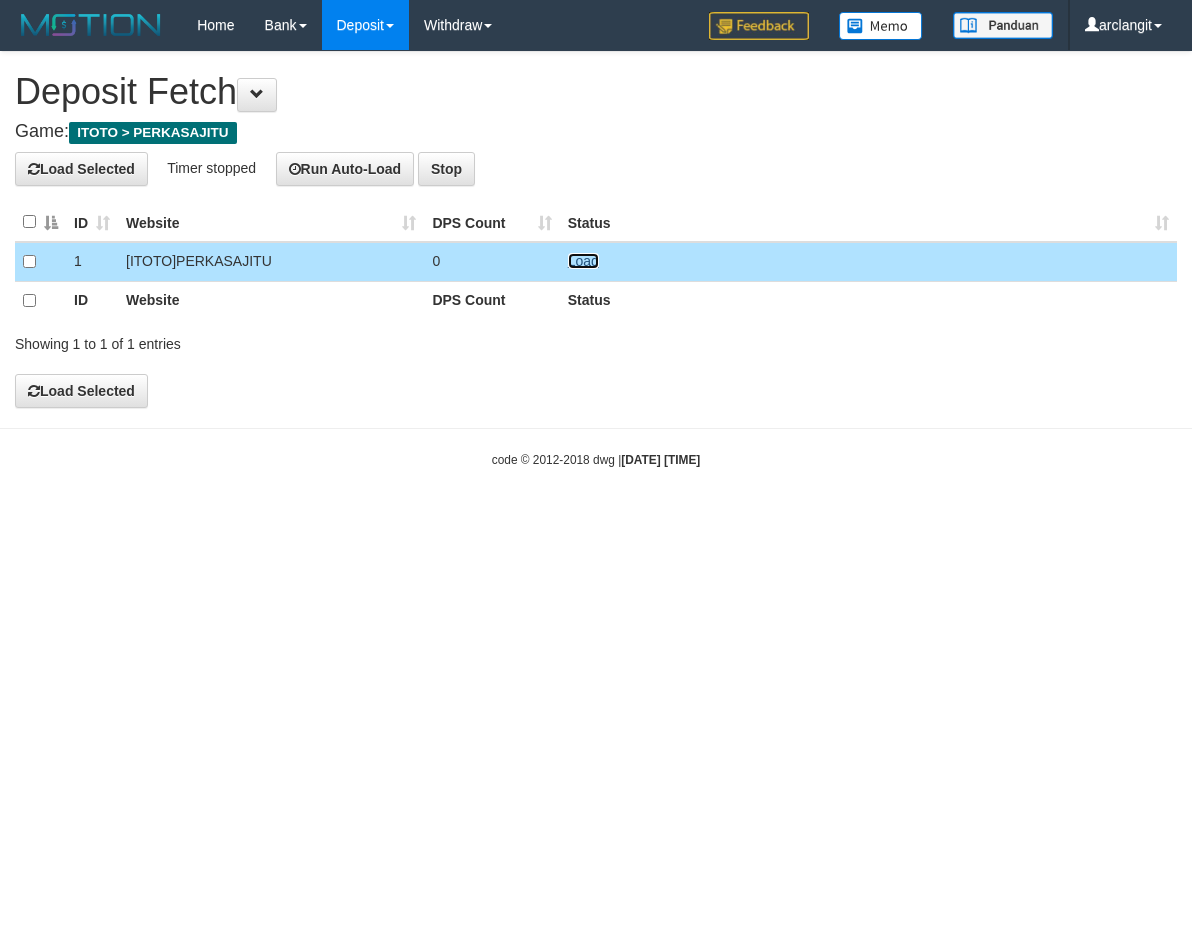 click on "Load" at bounding box center (583, 261) 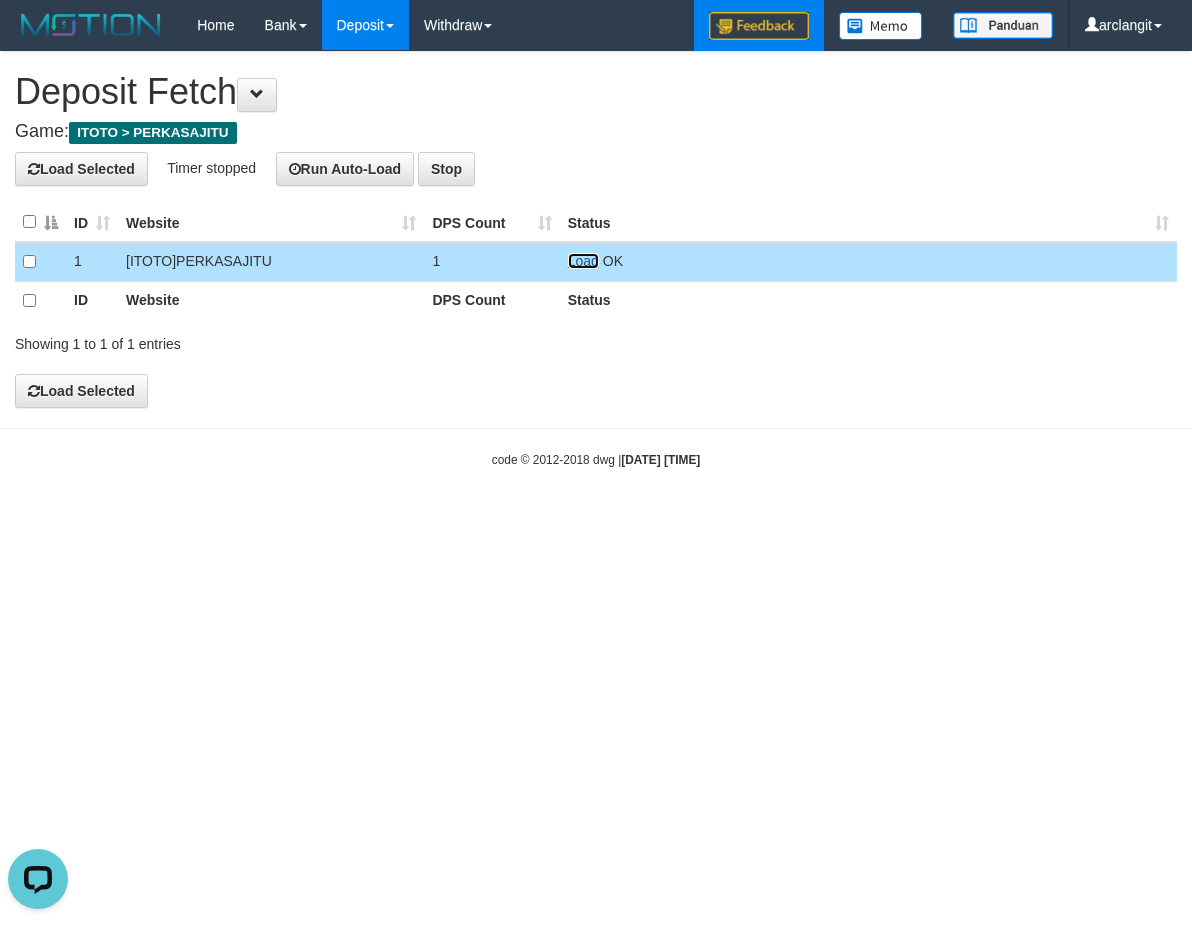 scroll, scrollTop: 0, scrollLeft: 0, axis: both 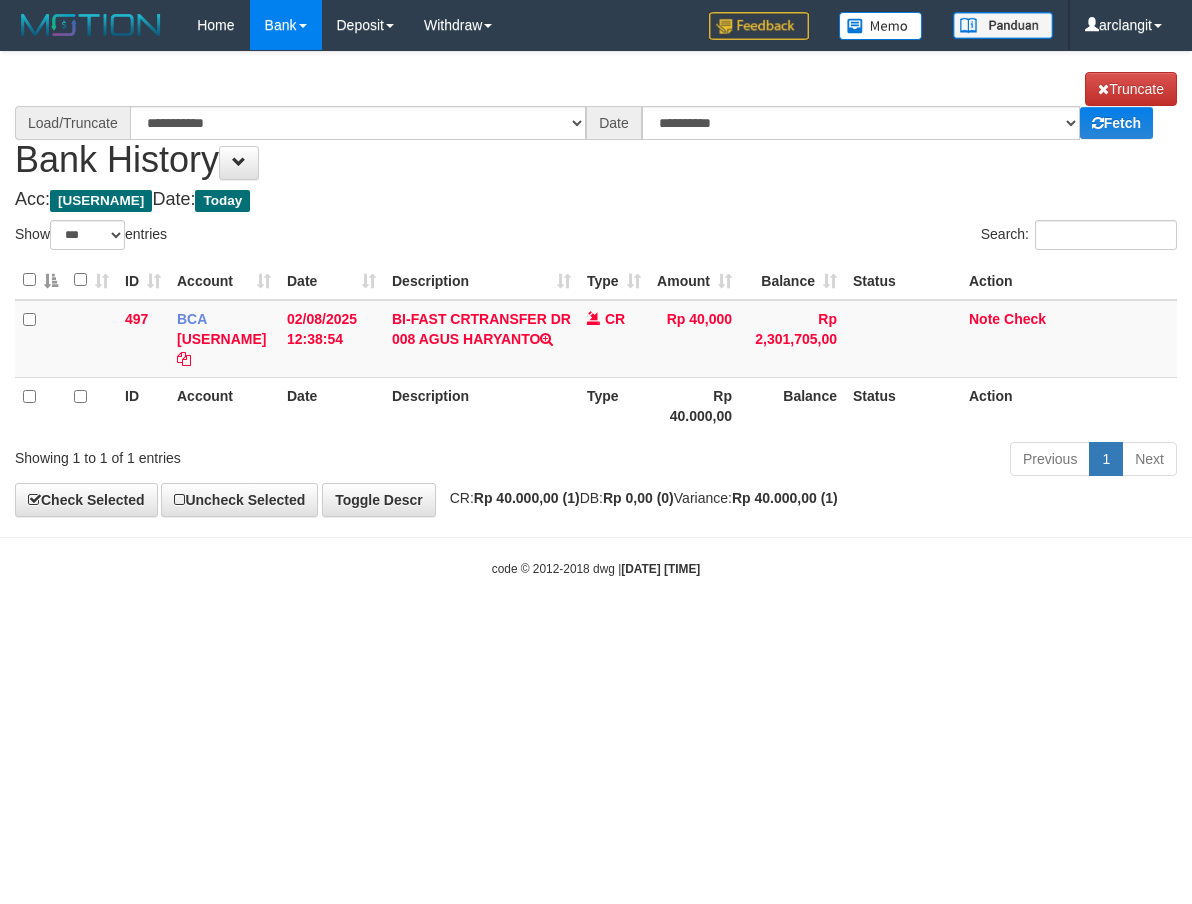 select on "***" 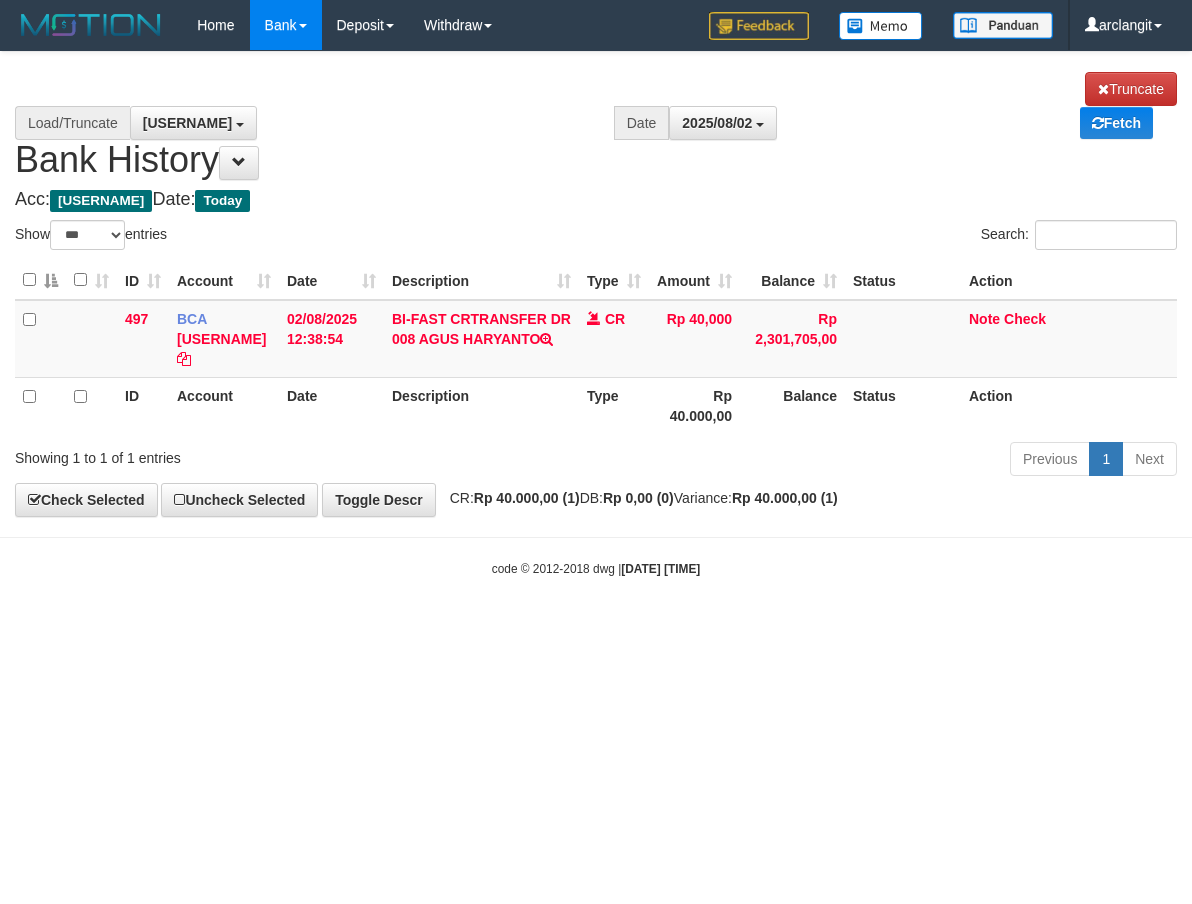 scroll, scrollTop: 0, scrollLeft: 0, axis: both 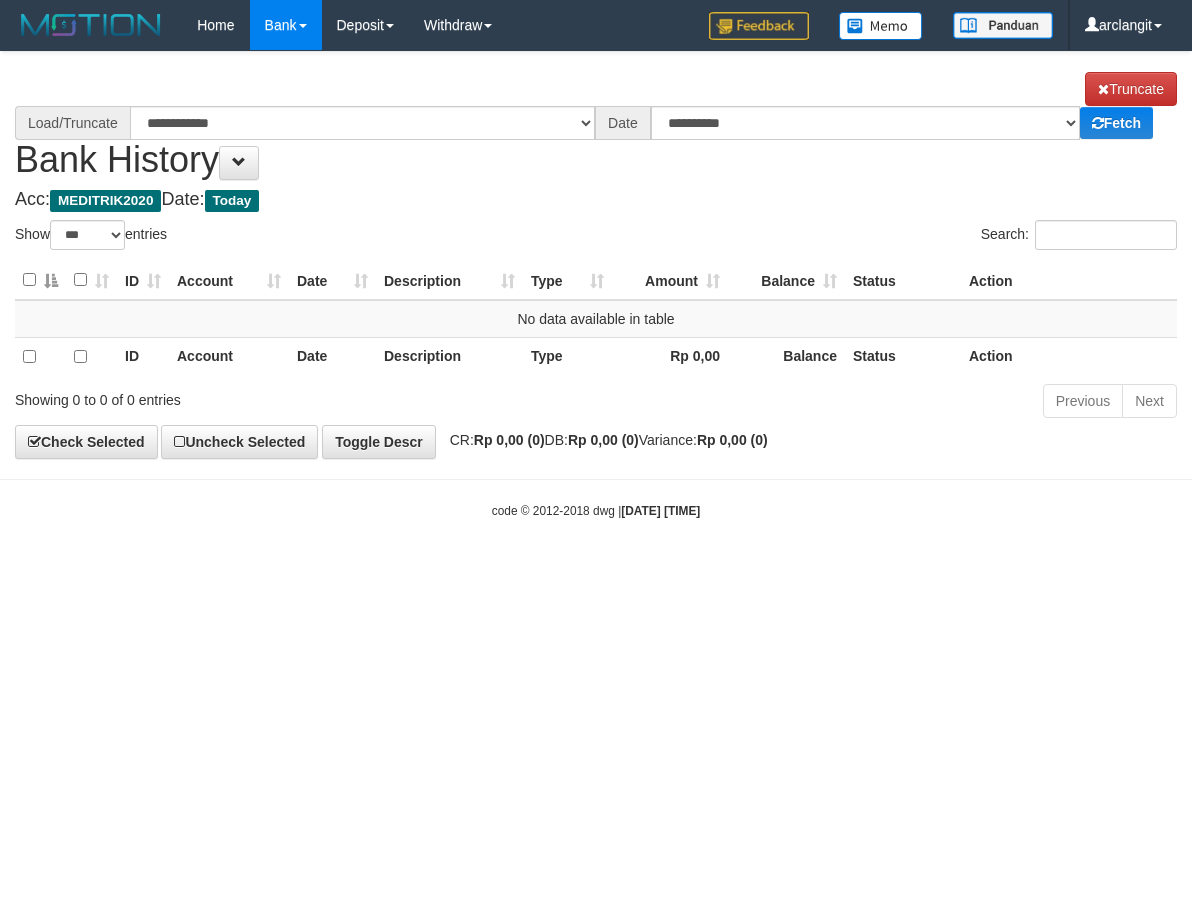 select on "***" 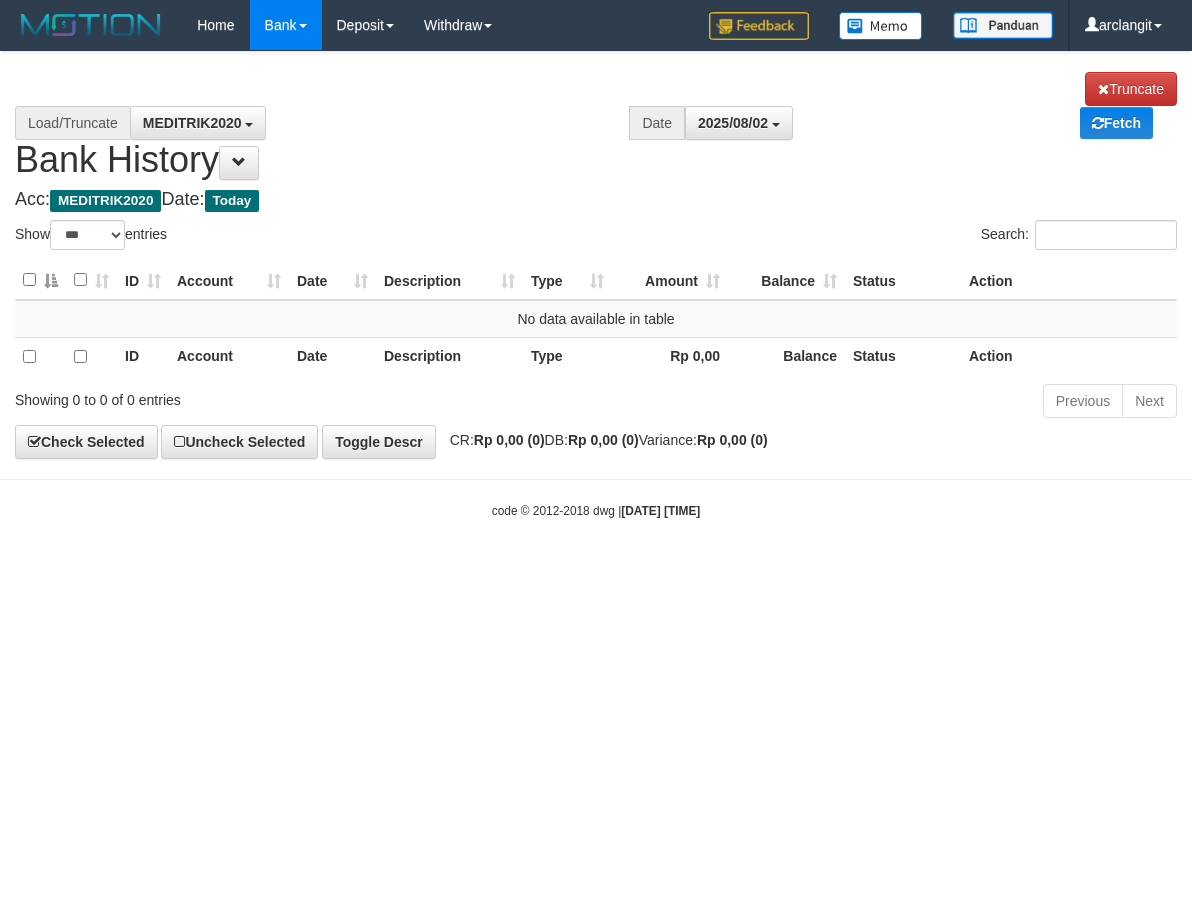 scroll, scrollTop: 0, scrollLeft: 0, axis: both 